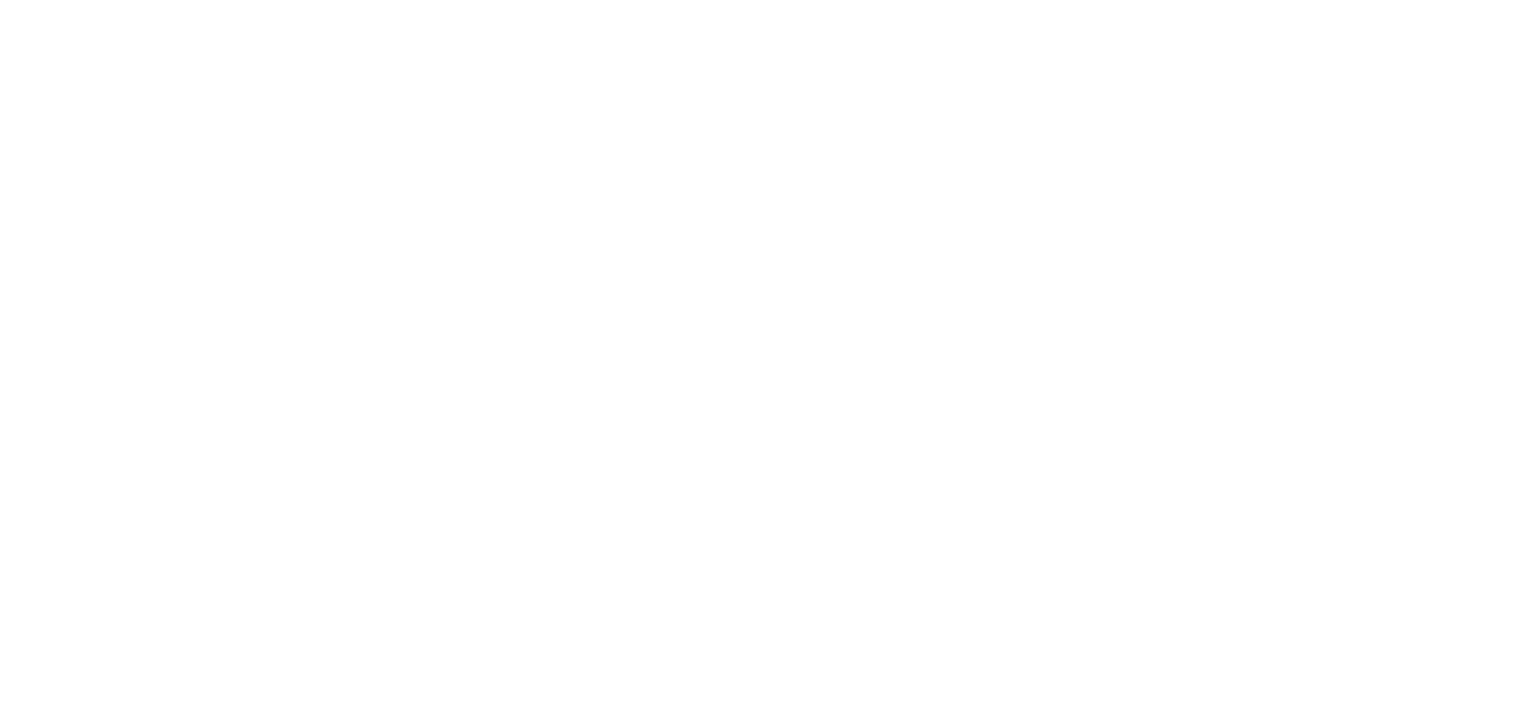 scroll, scrollTop: 0, scrollLeft: 0, axis: both 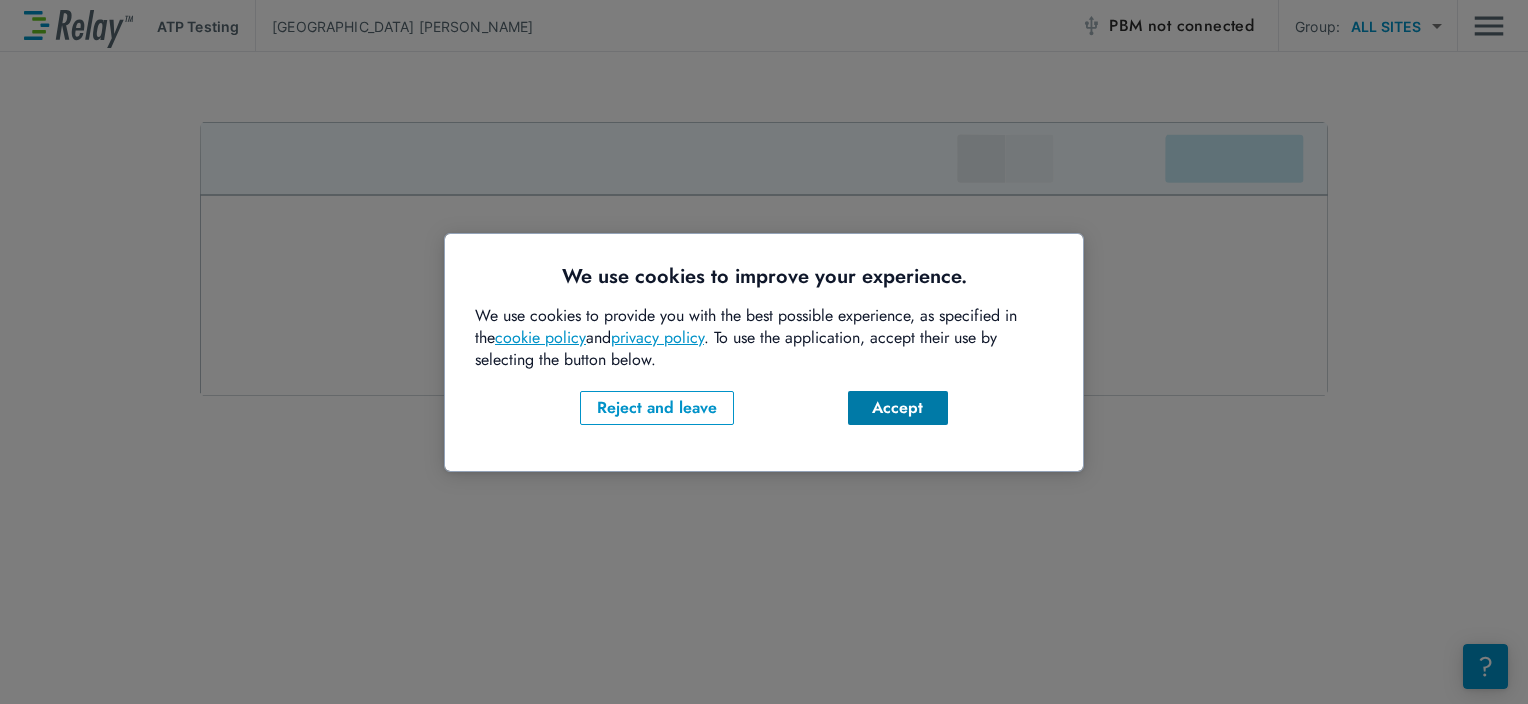 click on "Accept" at bounding box center [898, 408] 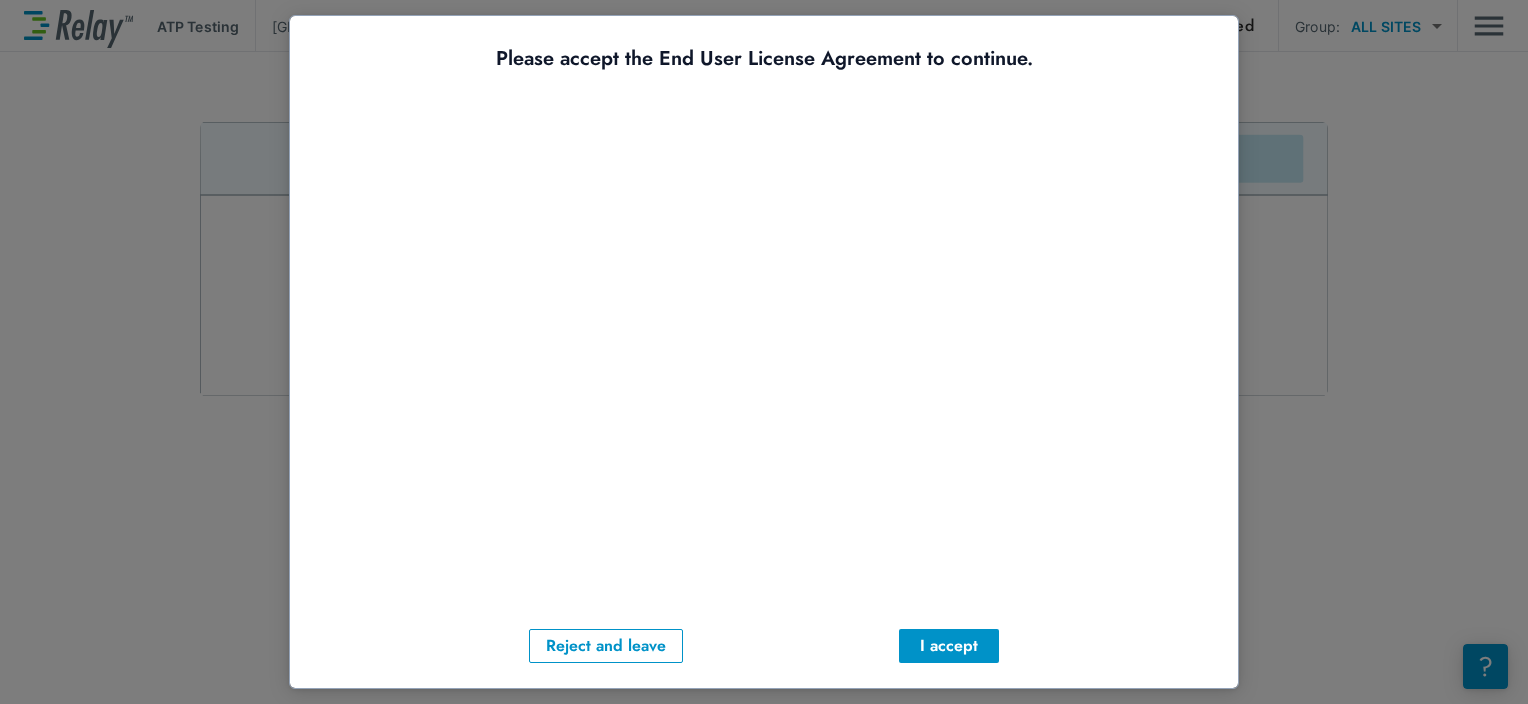 scroll, scrollTop: 0, scrollLeft: 0, axis: both 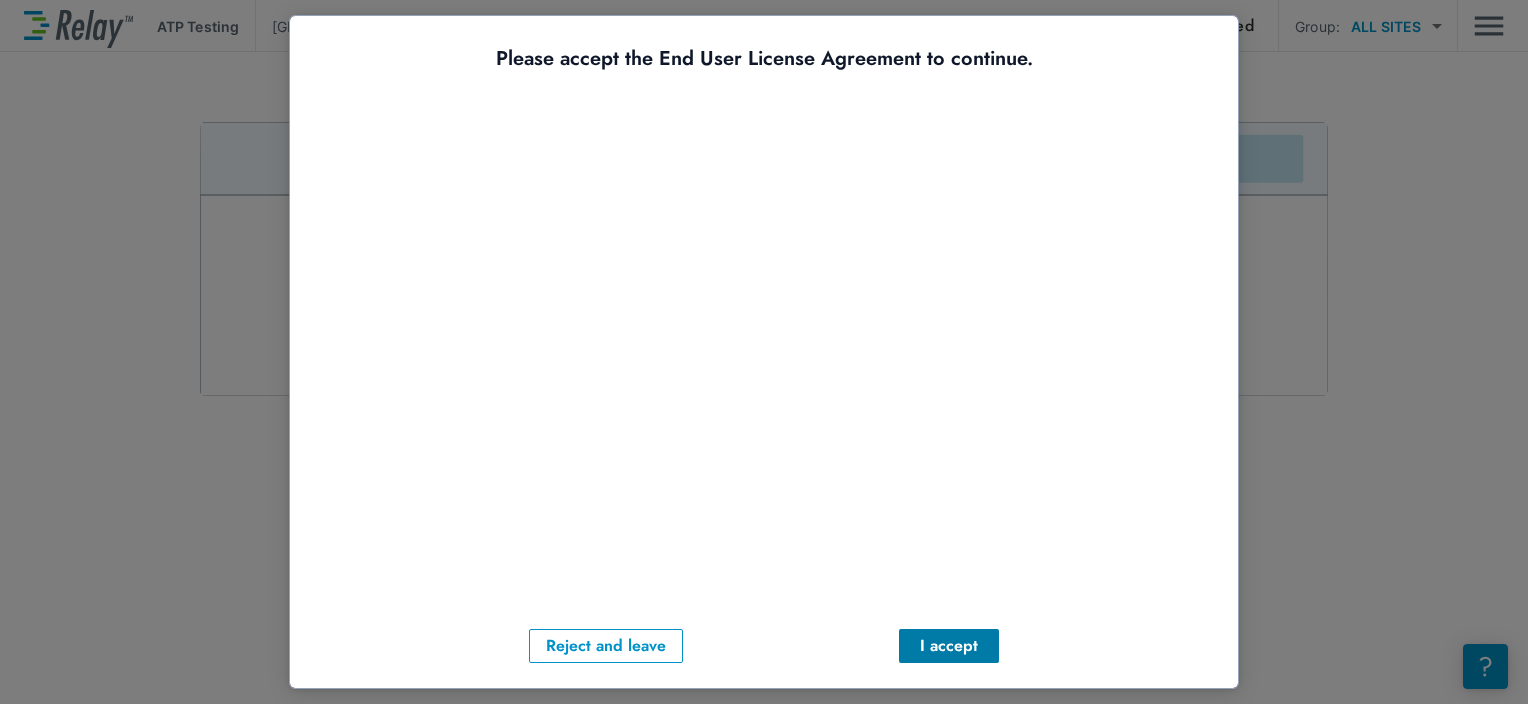 click on "I accept" at bounding box center (949, 646) 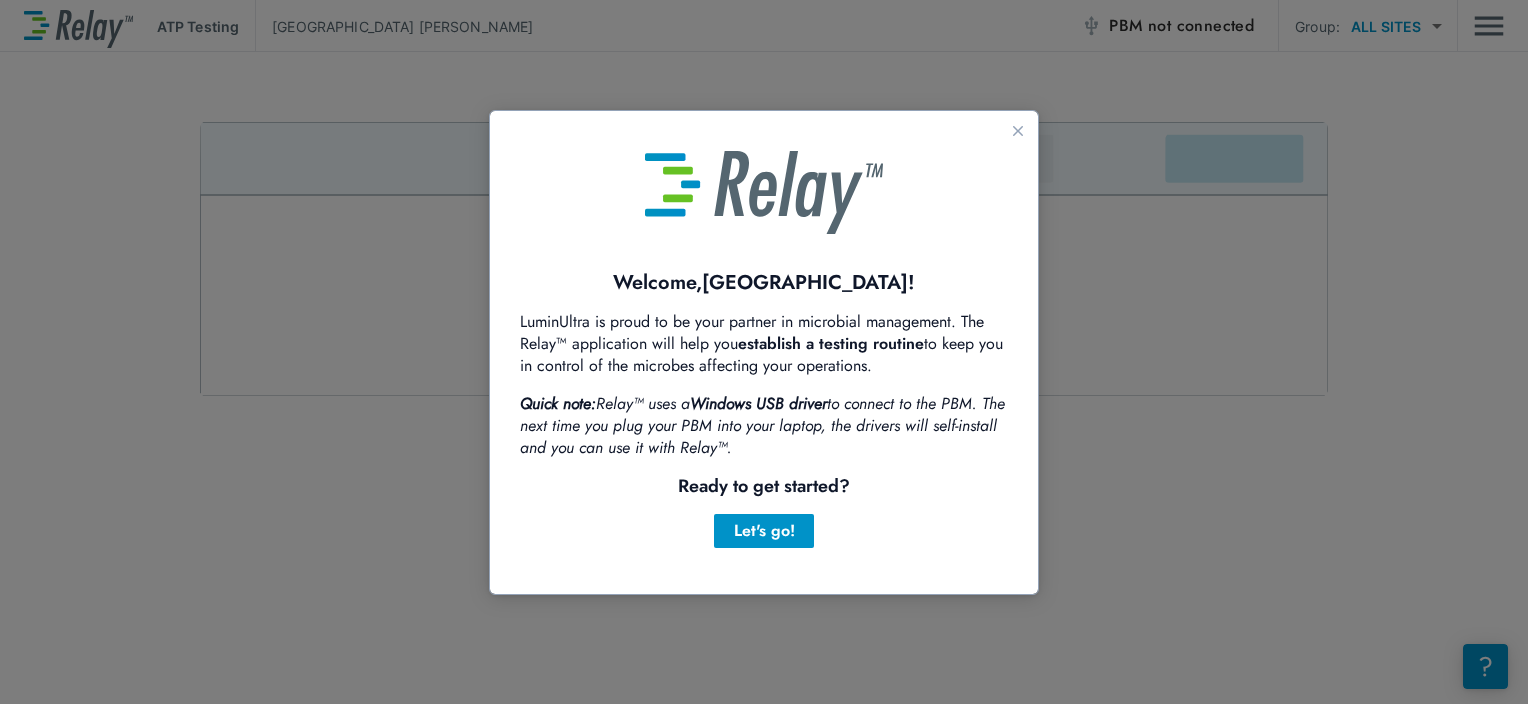 scroll, scrollTop: 0, scrollLeft: 0, axis: both 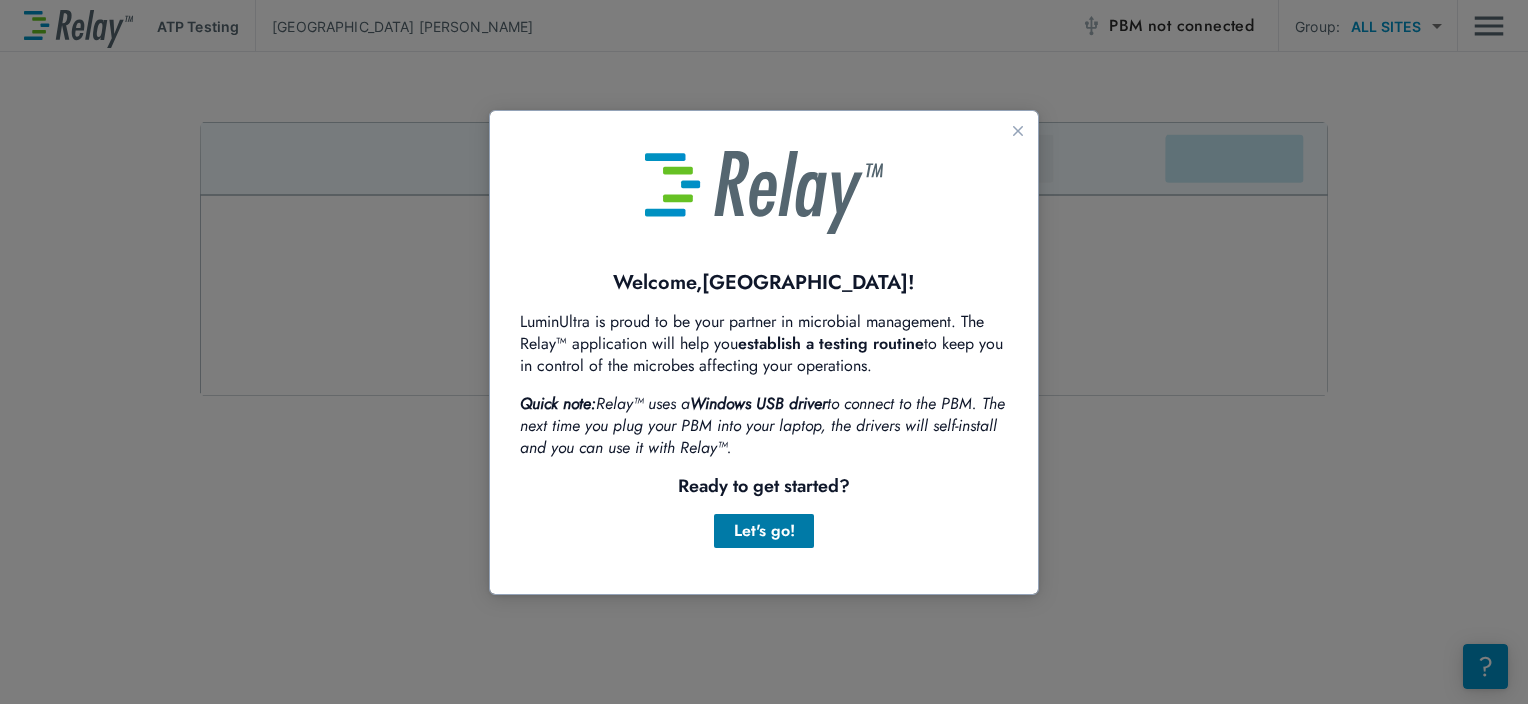 click on "Let's go!" at bounding box center (764, 531) 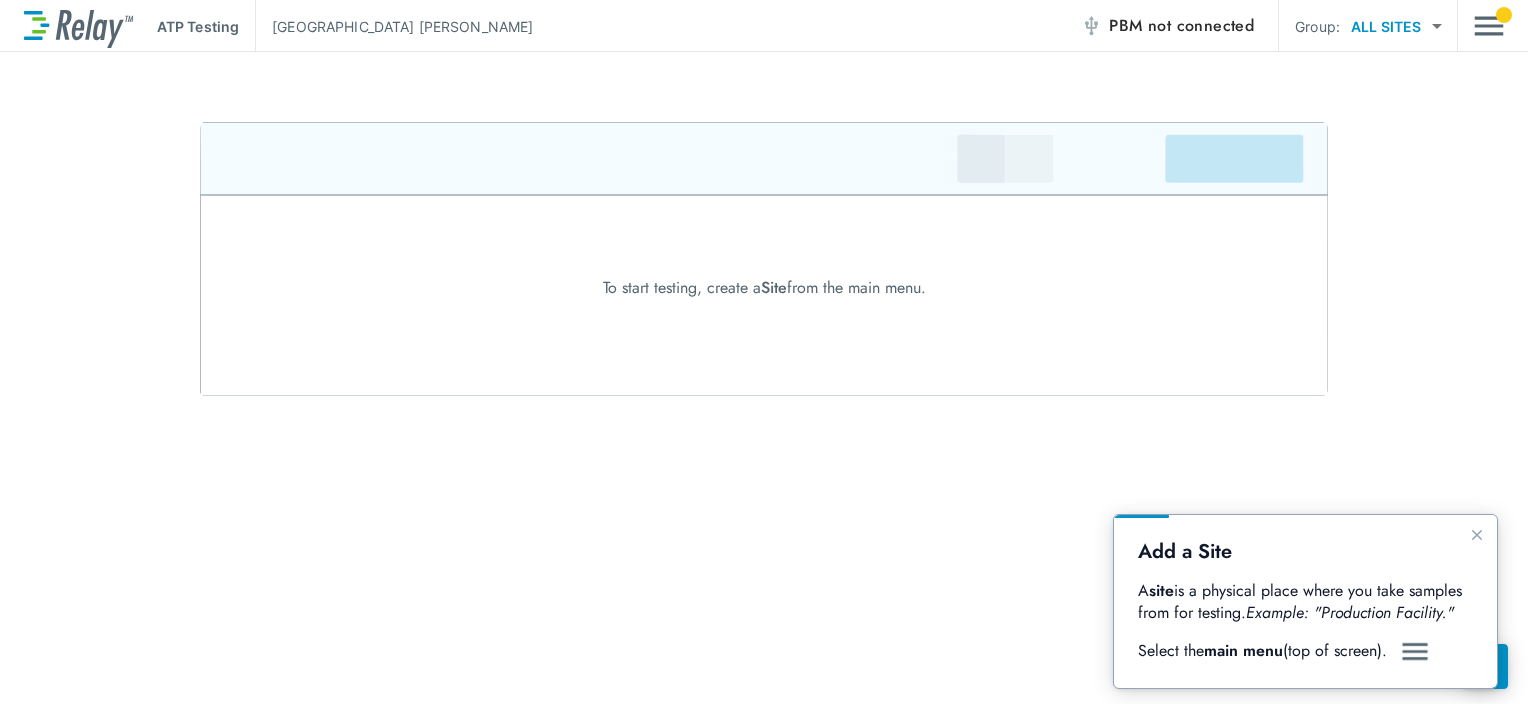 scroll, scrollTop: 0, scrollLeft: 0, axis: both 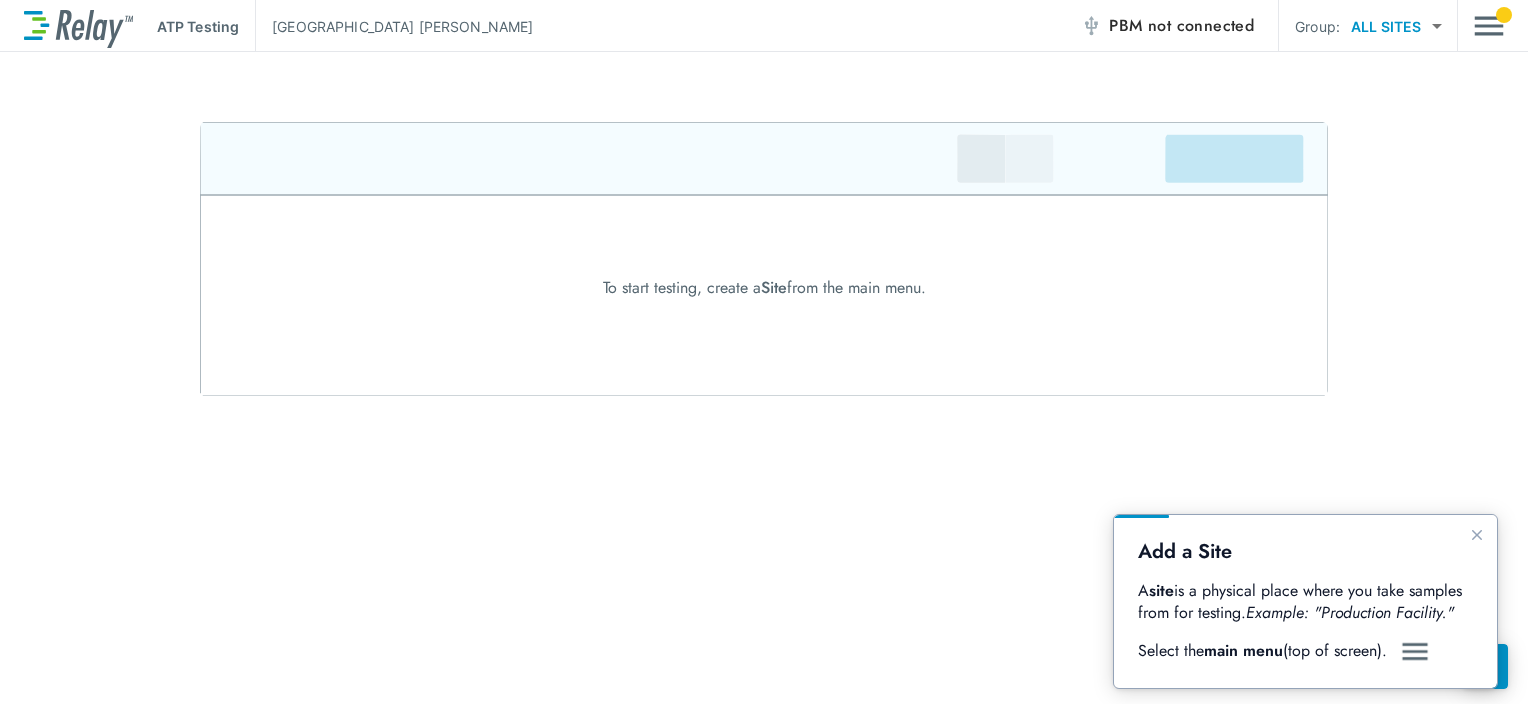 click on "ATP Testing [PERSON_NAME] PBM   not connected Group: ALL SITES ********* ​" at bounding box center (764, 26) 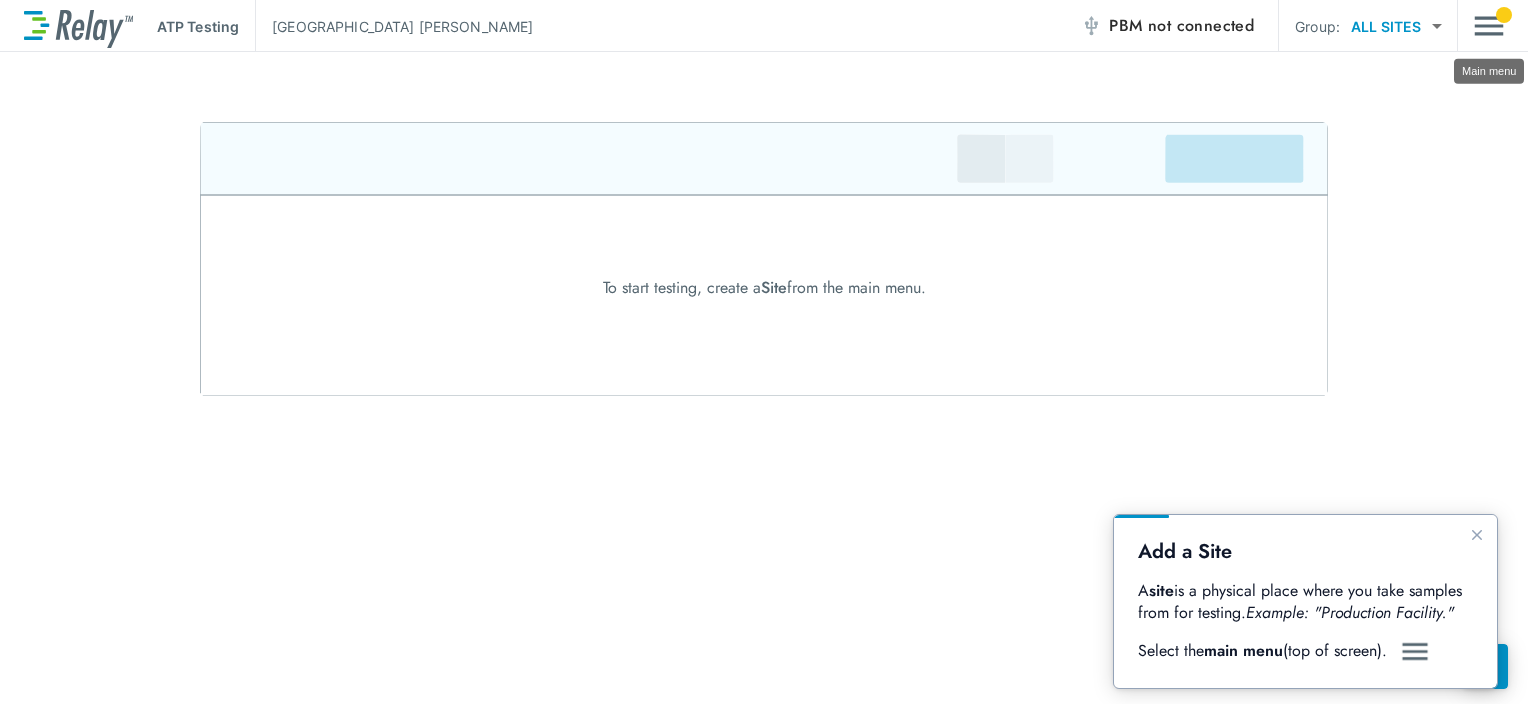 click at bounding box center (1489, 26) 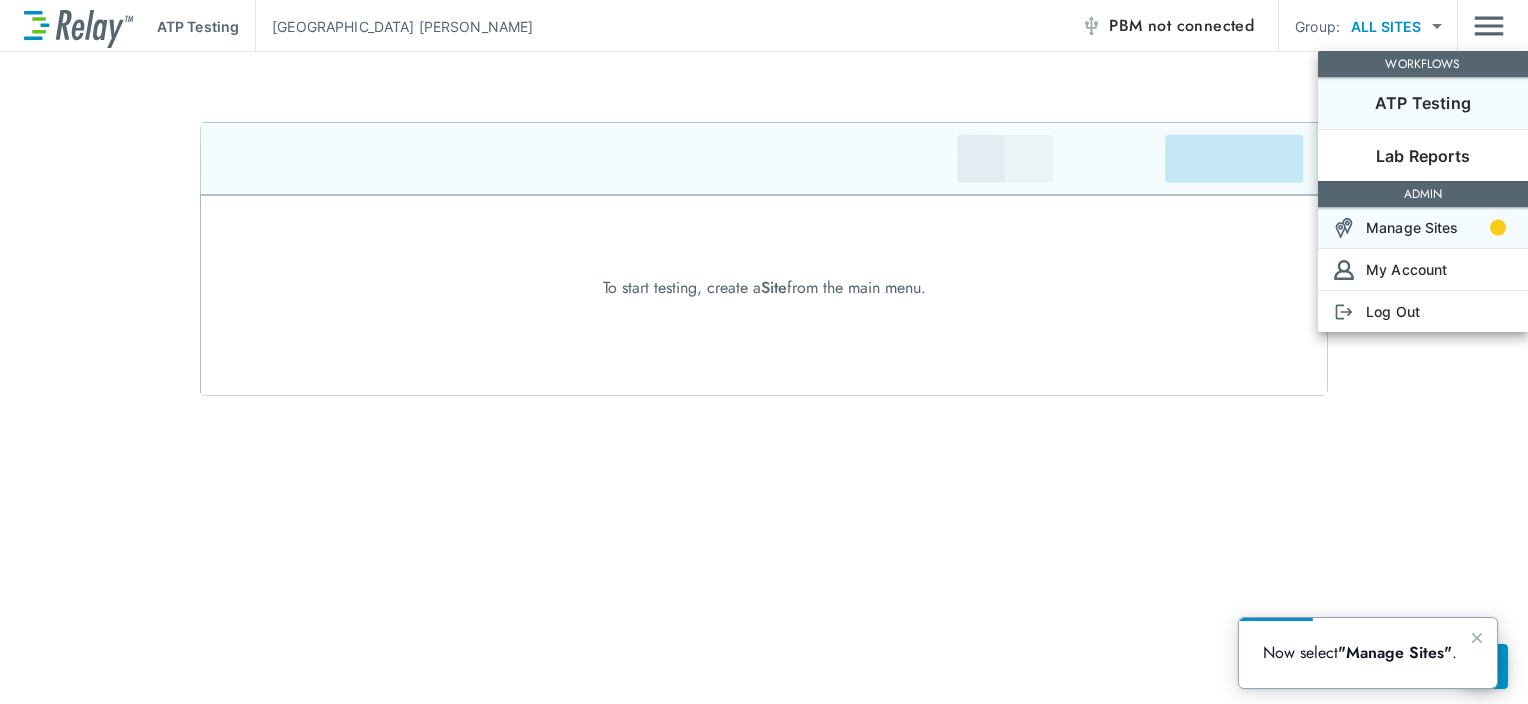 click on "Manage Sites" at bounding box center (1412, 227) 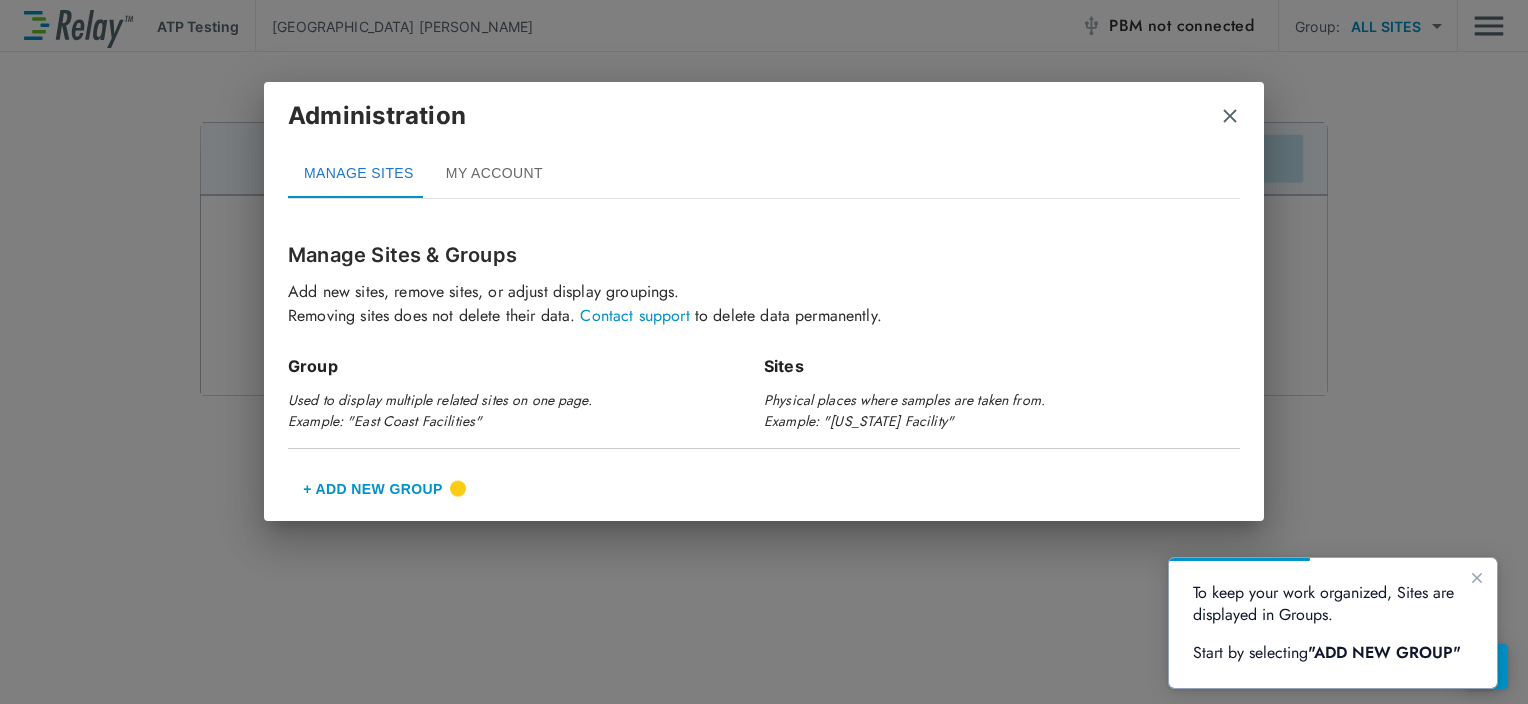 click on "Administration" at bounding box center (764, 124) 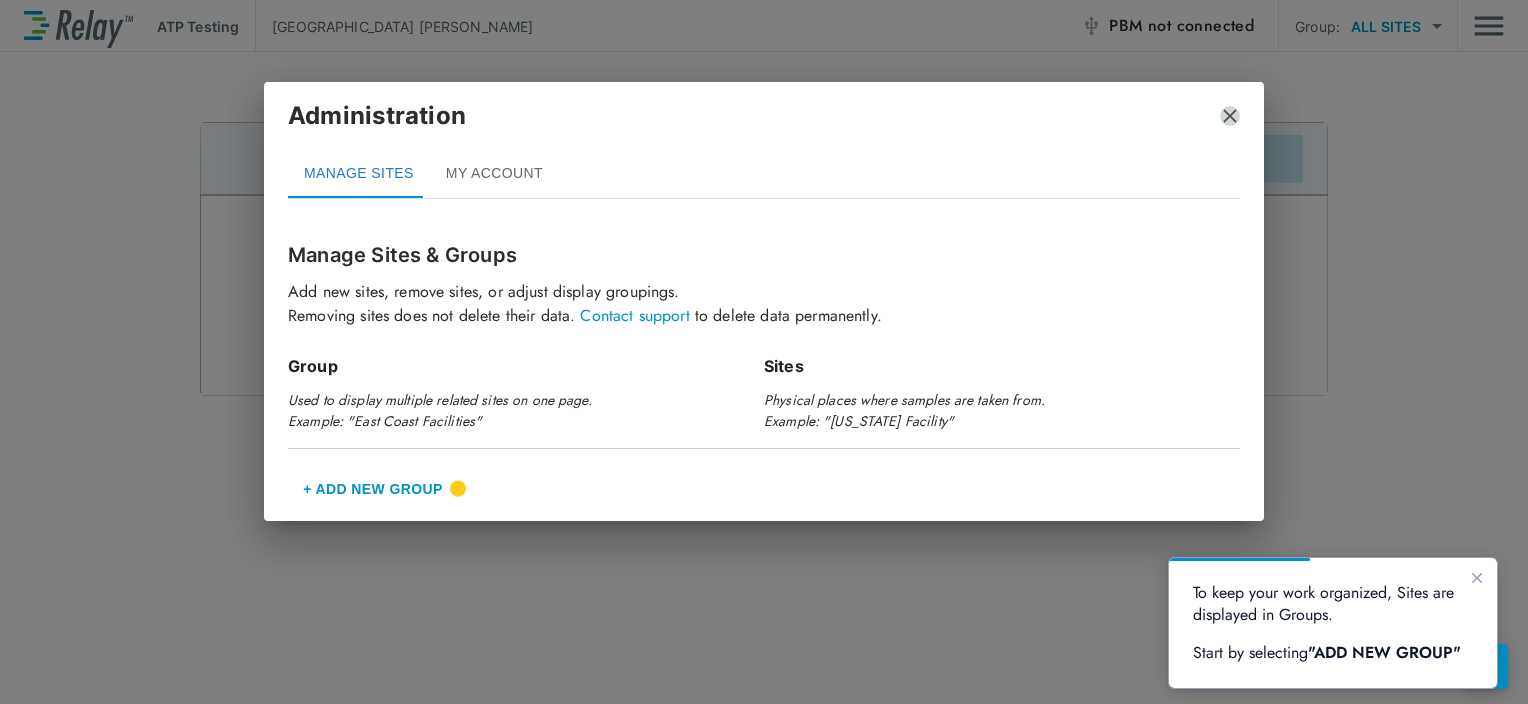 click at bounding box center [1230, 116] 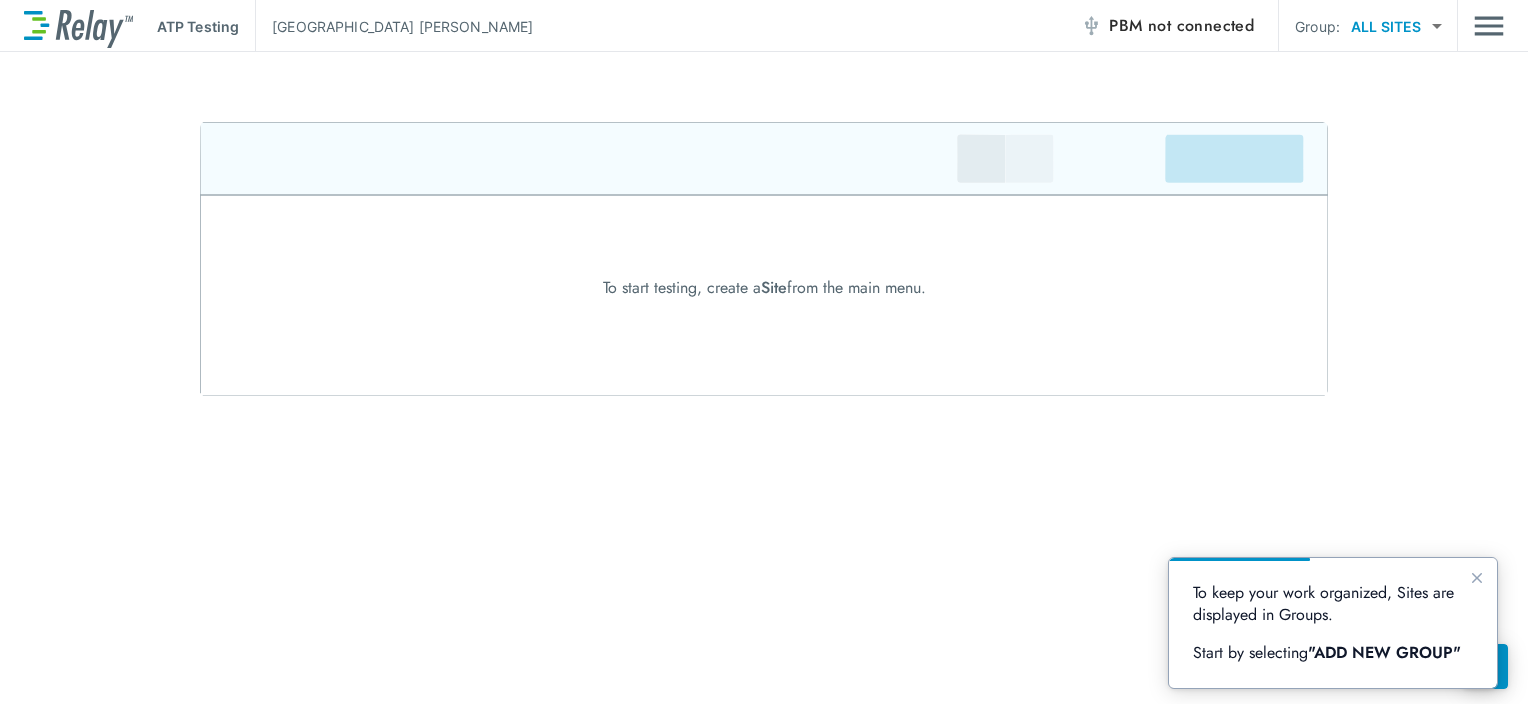 click at bounding box center (764, 259) 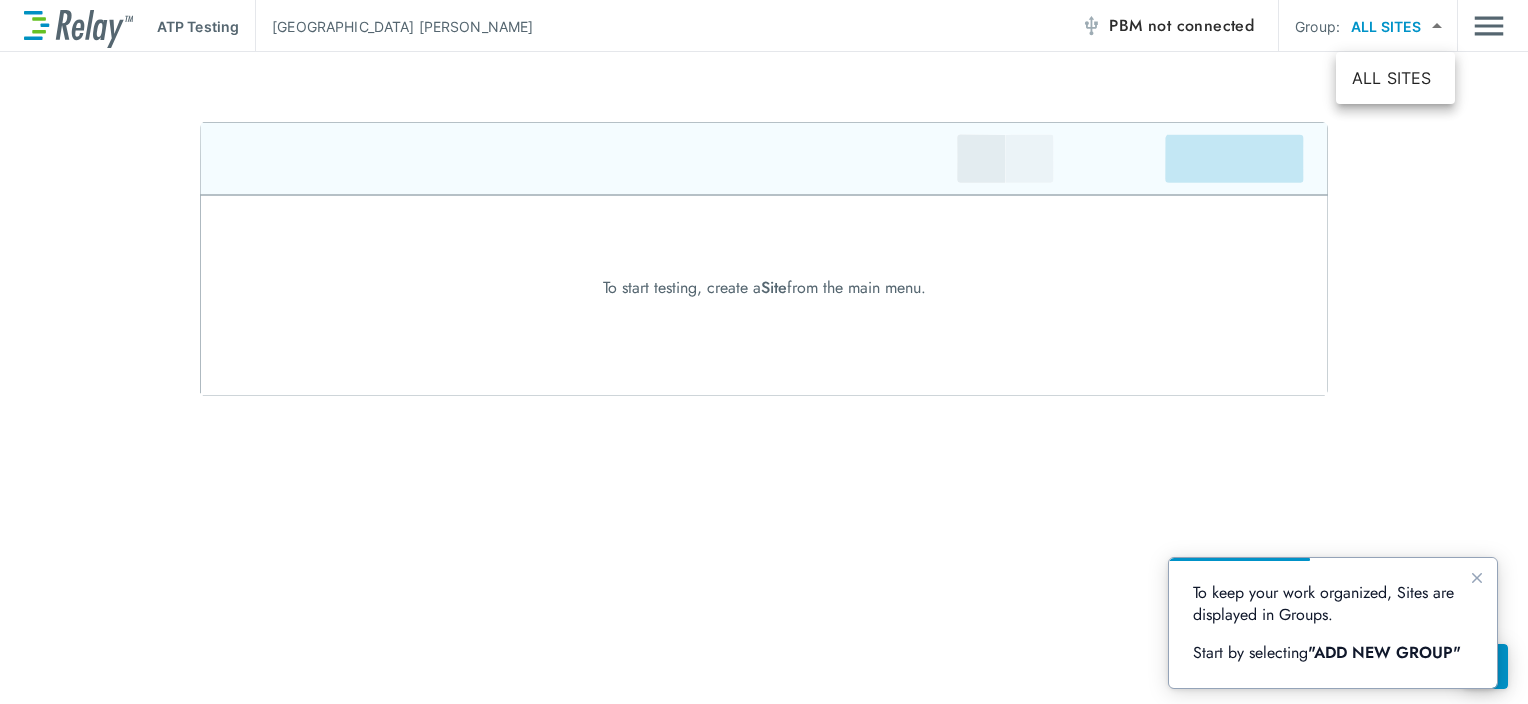 click on "ATP Testing [PERSON_NAME] PBM   not connected Group: ALL SITES ********* ​ To start testing, create a    Site    from the main menu.
WORKFLOWS ATP Testing Lab Reports ADMIN Manage Sites My Account Log Out ALL SITES" at bounding box center (764, 352) 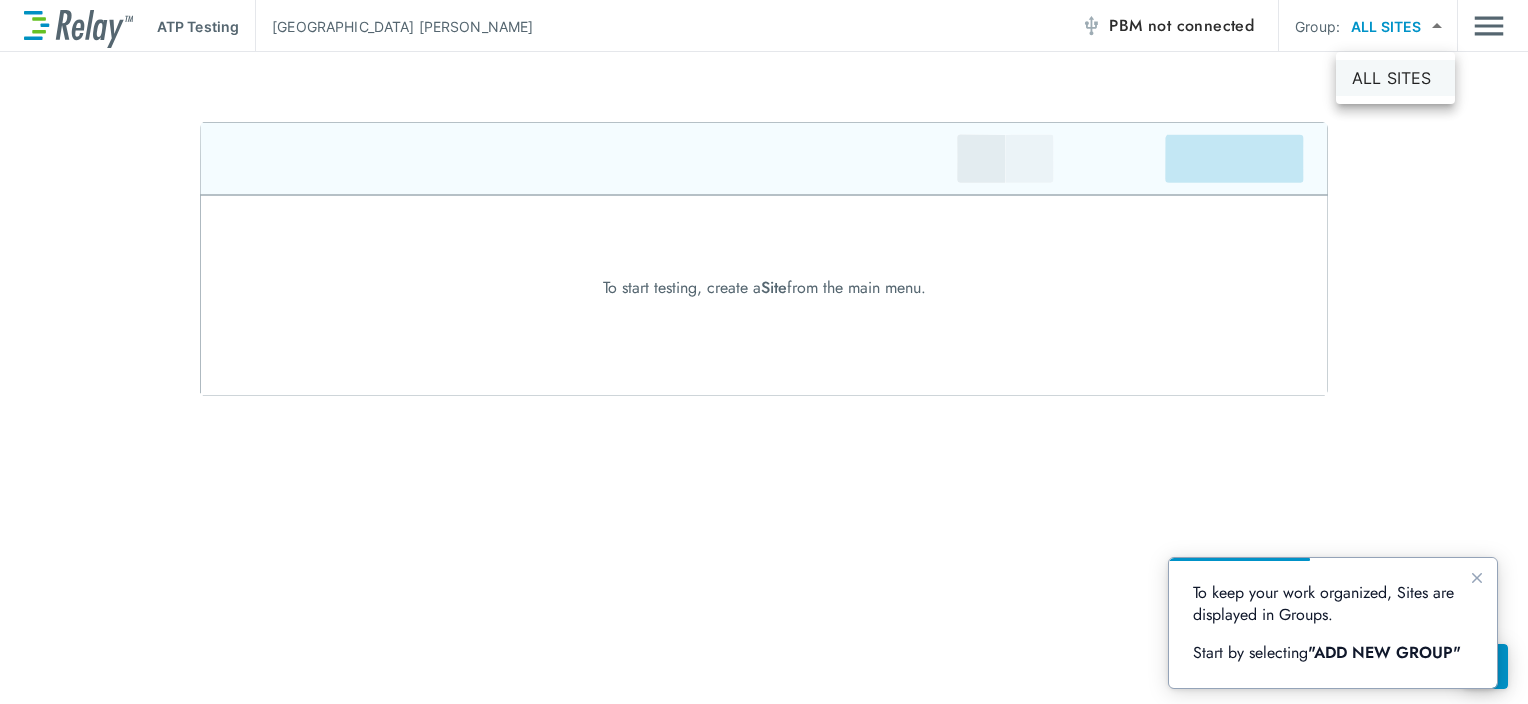 click on "ALL SITES" at bounding box center (1395, 78) 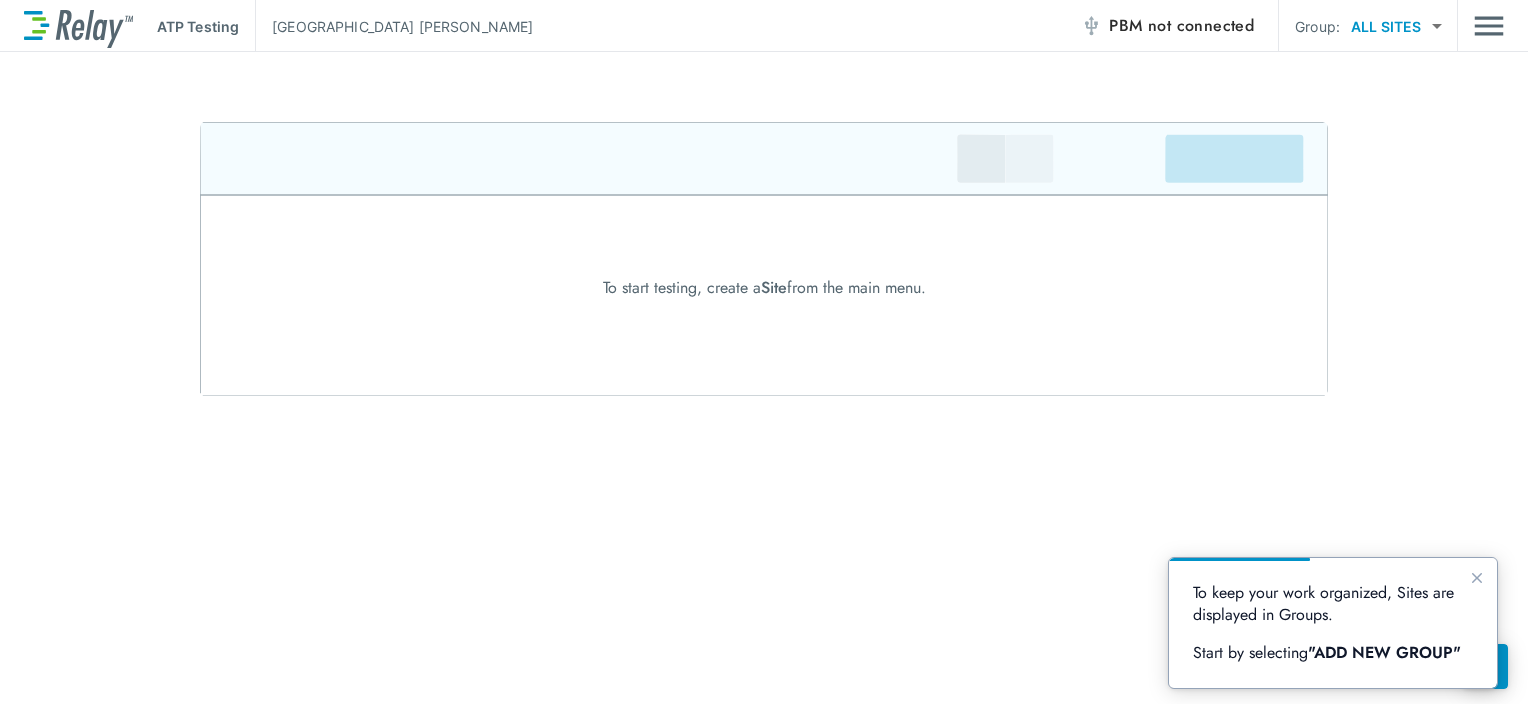 click on "ATP Testing [PERSON_NAME] PBM   not connected Group: ALL SITES ********* ​" at bounding box center [764, 26] 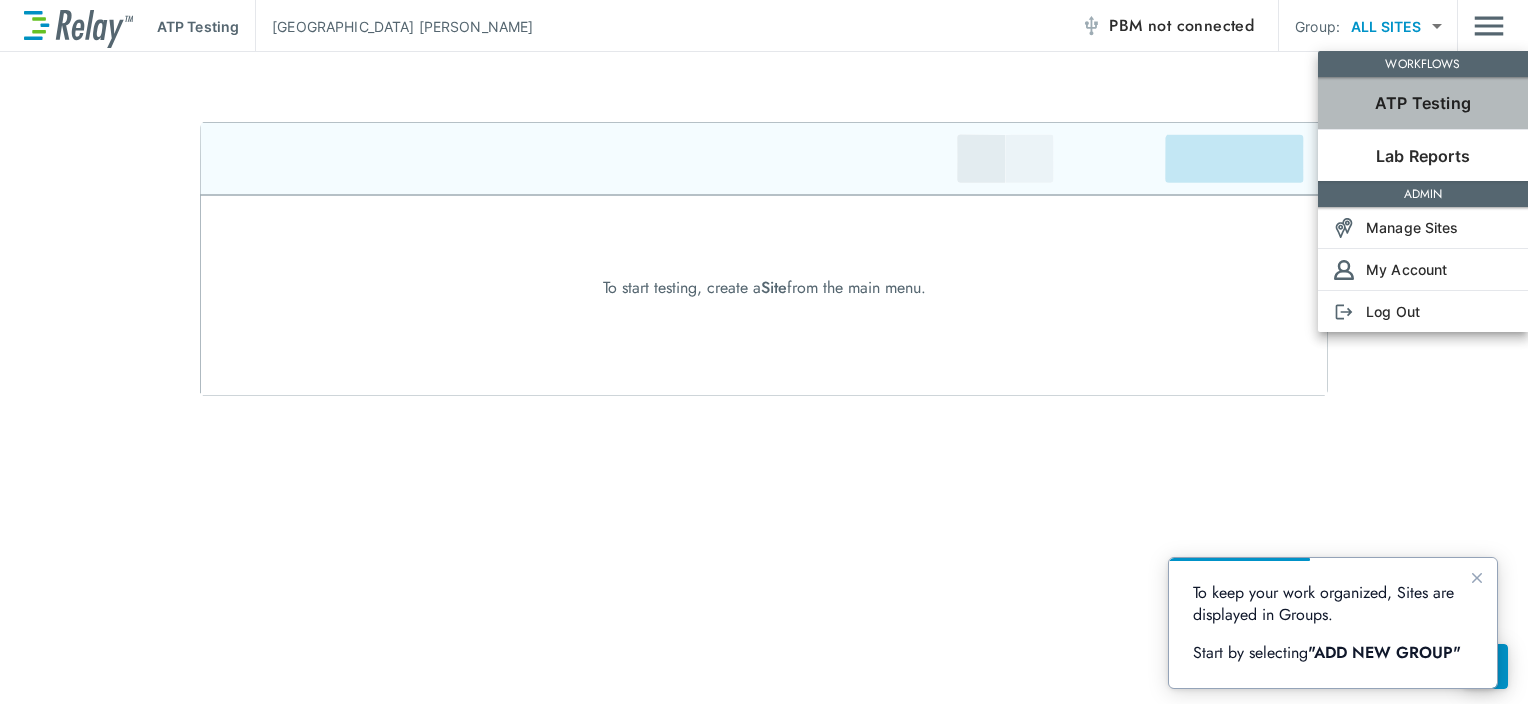 click on "ATP Testing" at bounding box center (1423, 103) 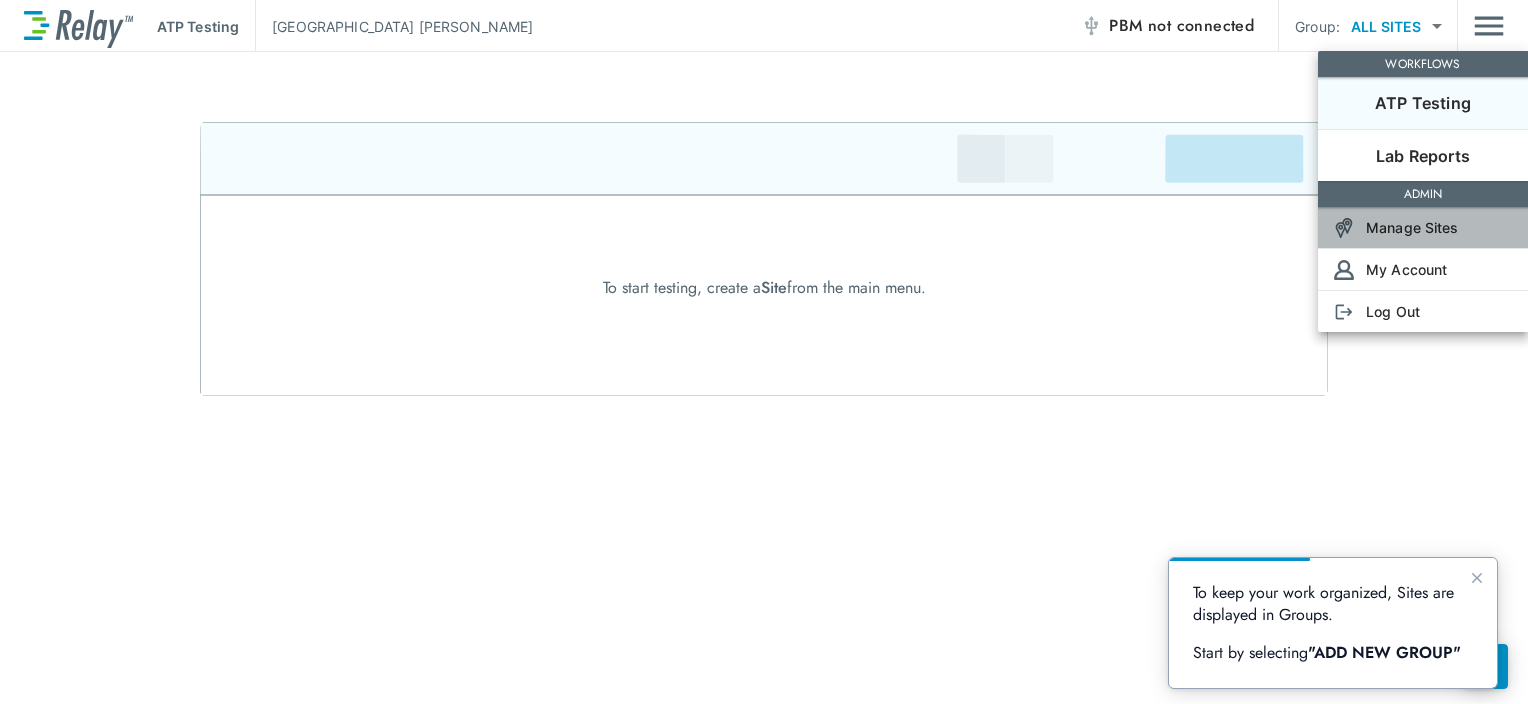 click on "Manage Sites" at bounding box center (1412, 227) 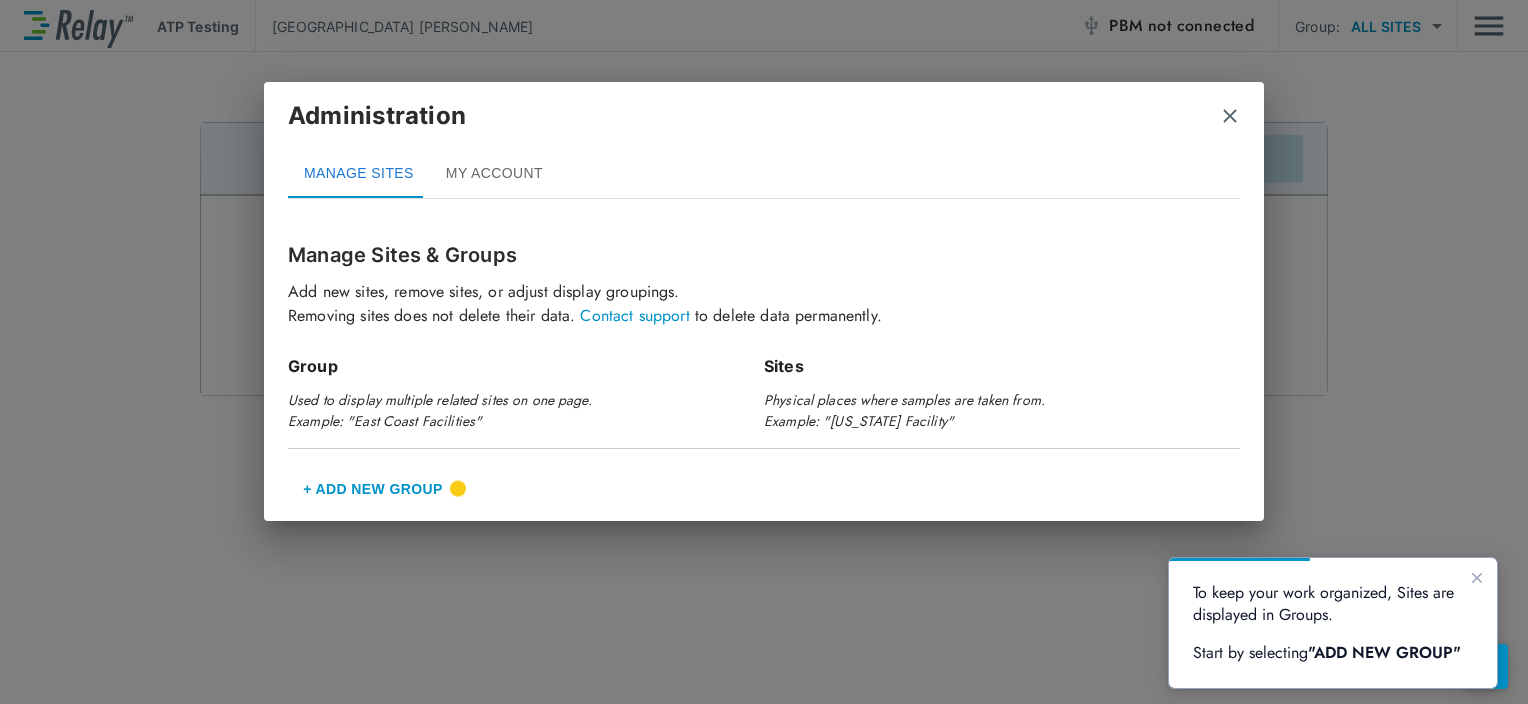 click on "+ Add New Group" at bounding box center [373, 489] 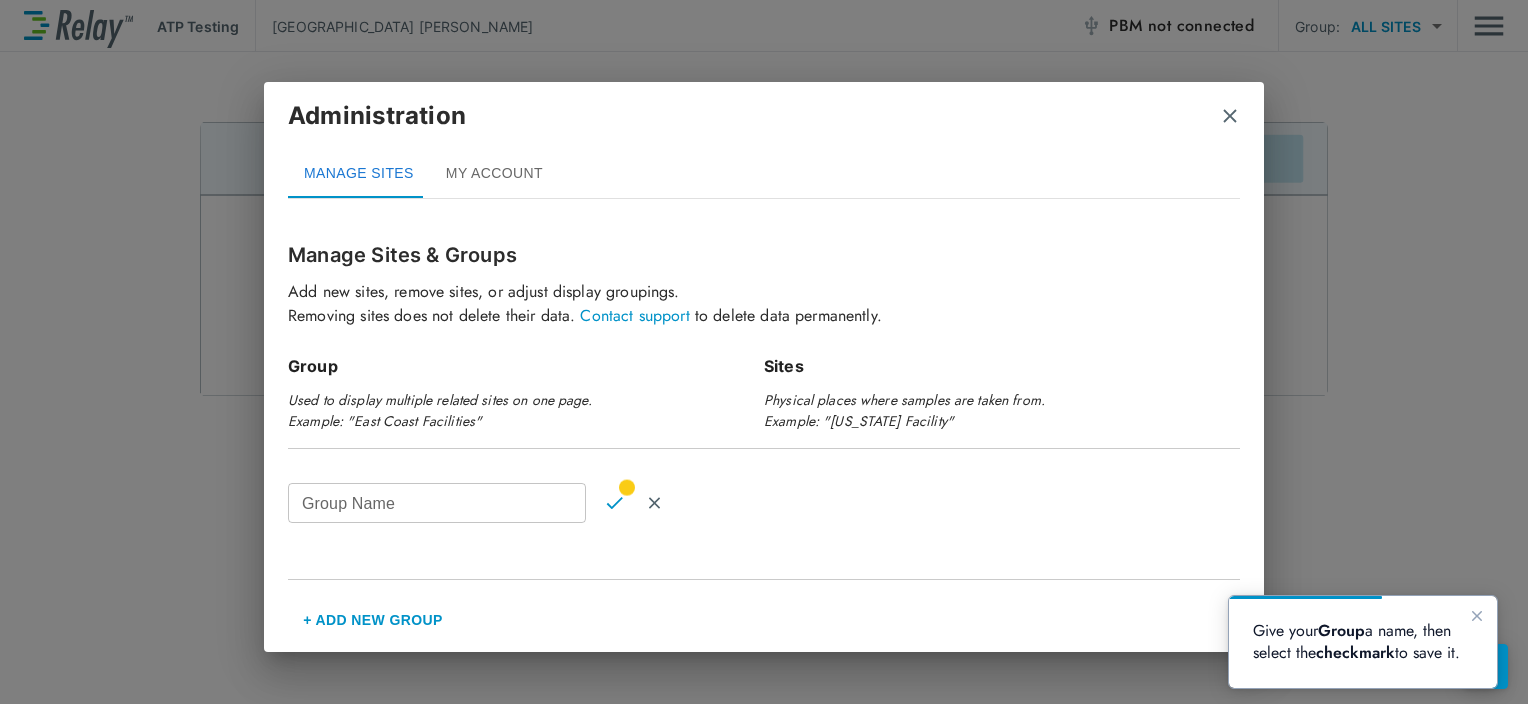 click on "Group Name" at bounding box center [437, 503] 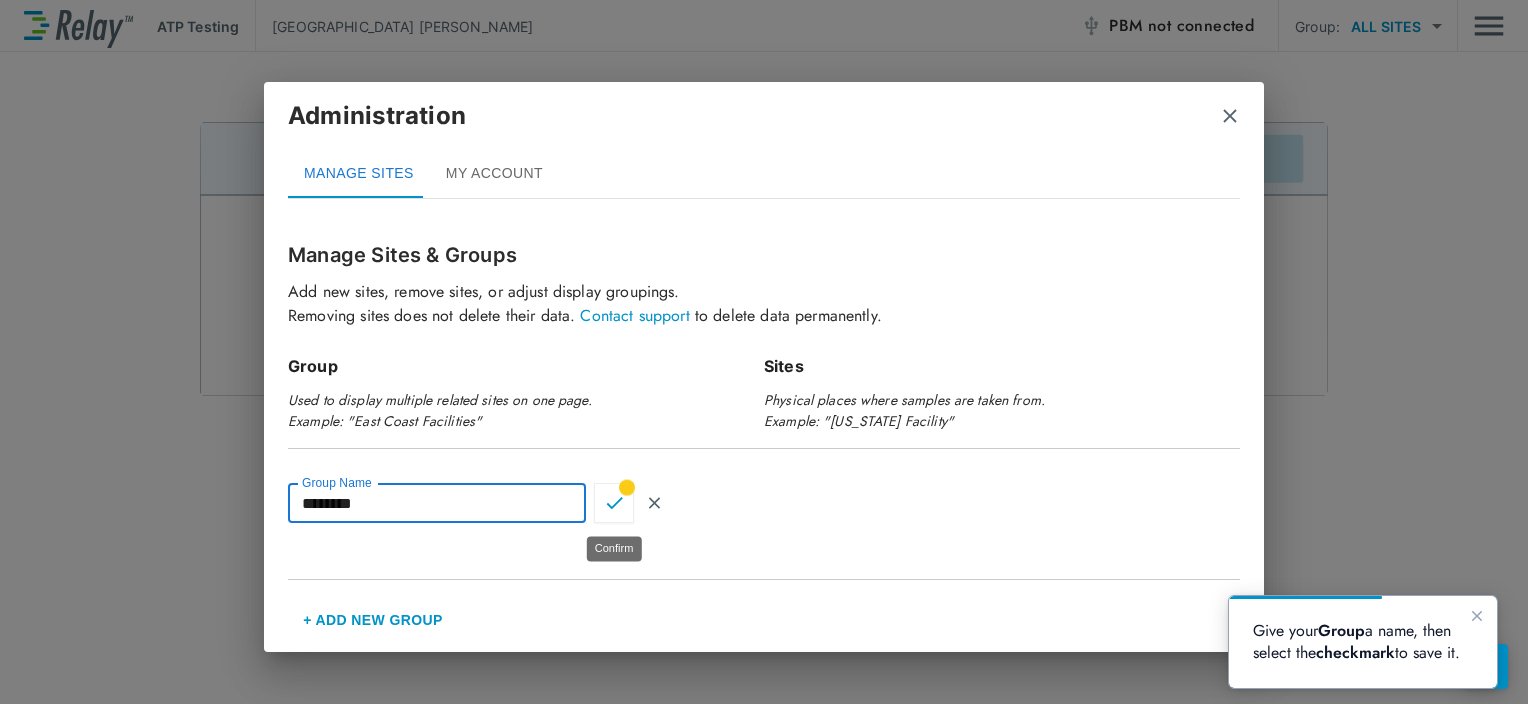 type on "********" 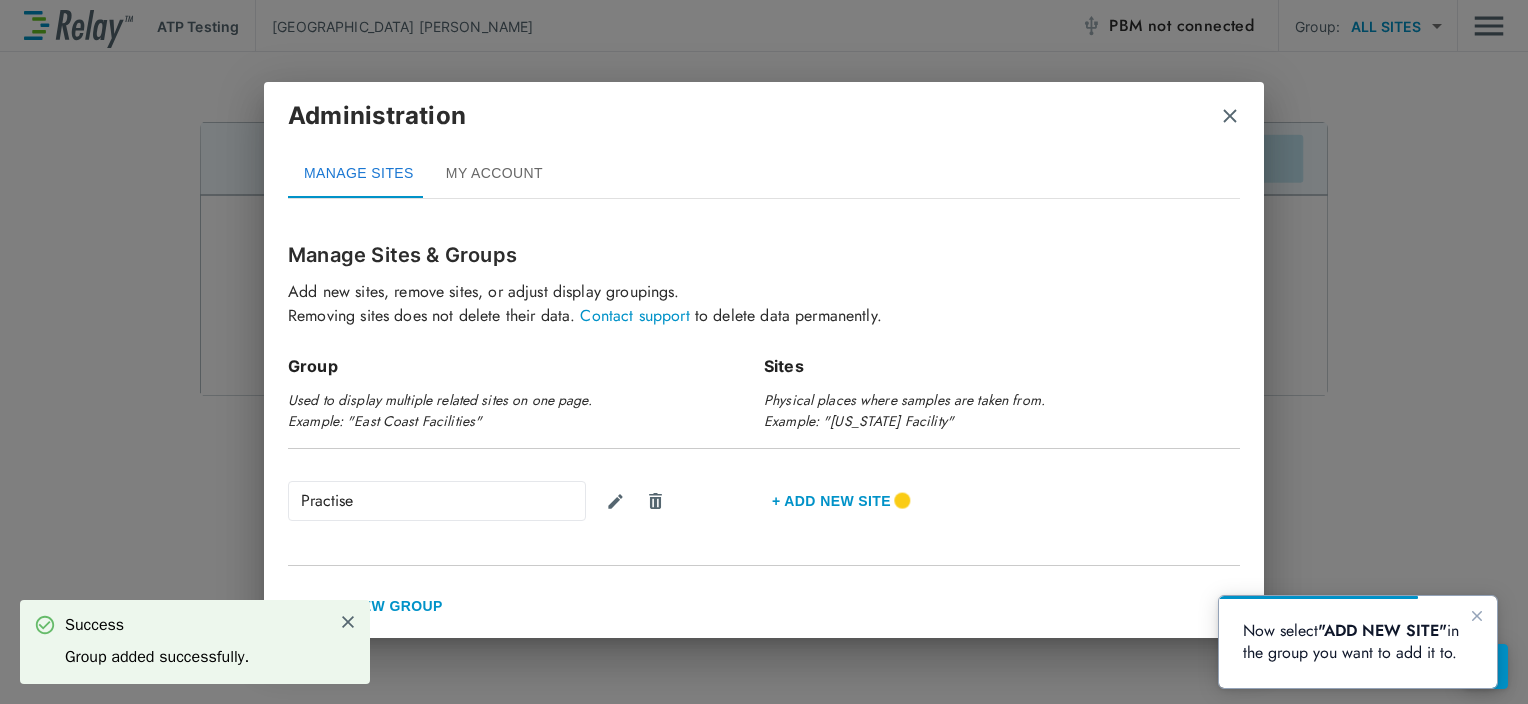 click at bounding box center [1230, 116] 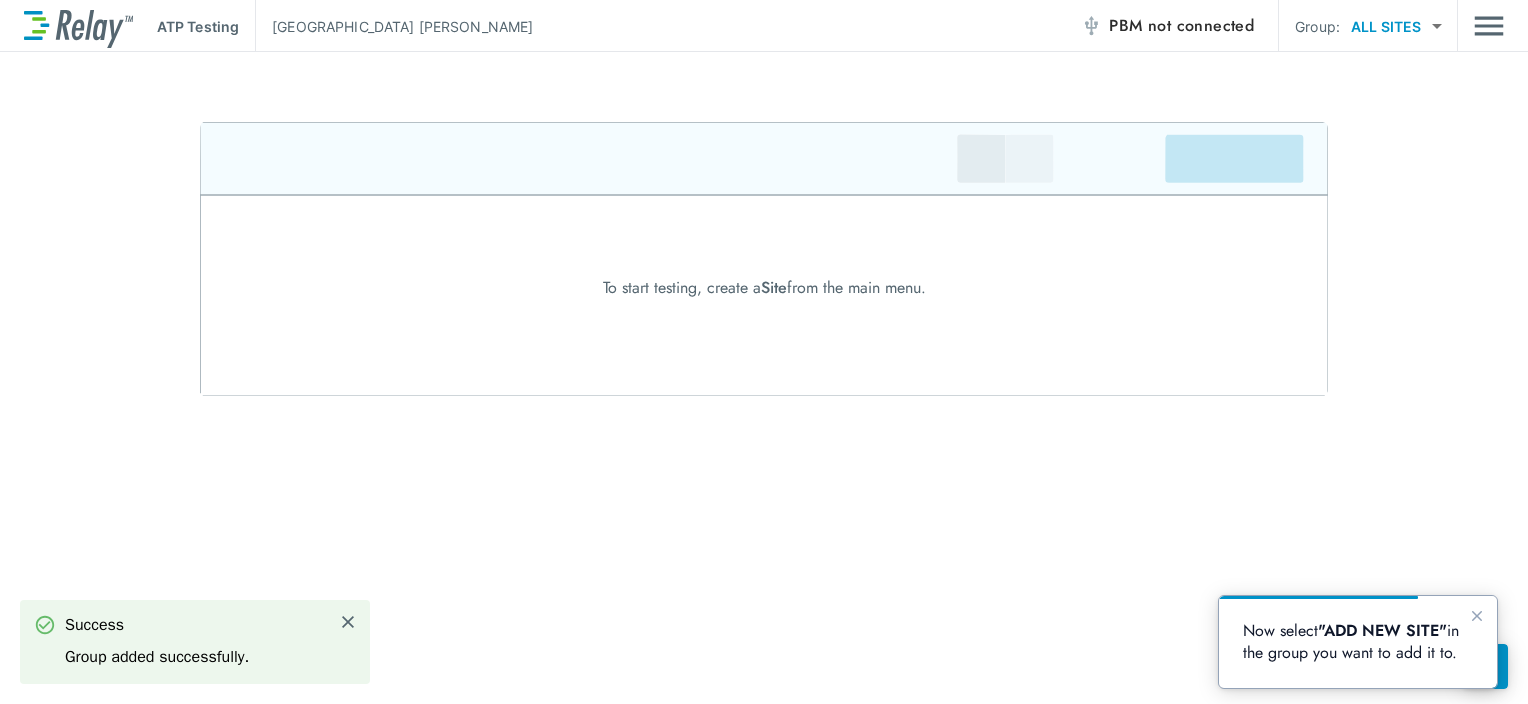 click at bounding box center [764, 259] 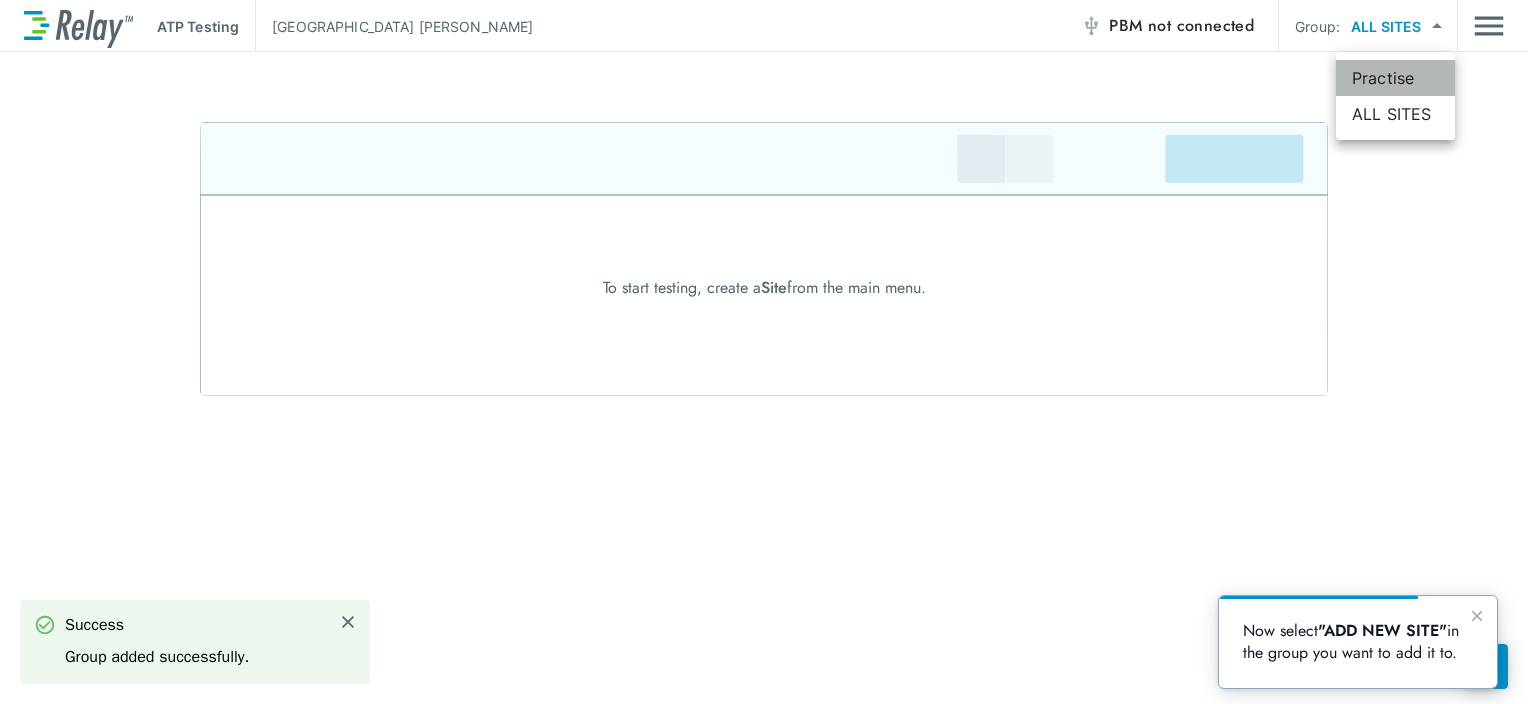 click on "Practise" at bounding box center [1395, 78] 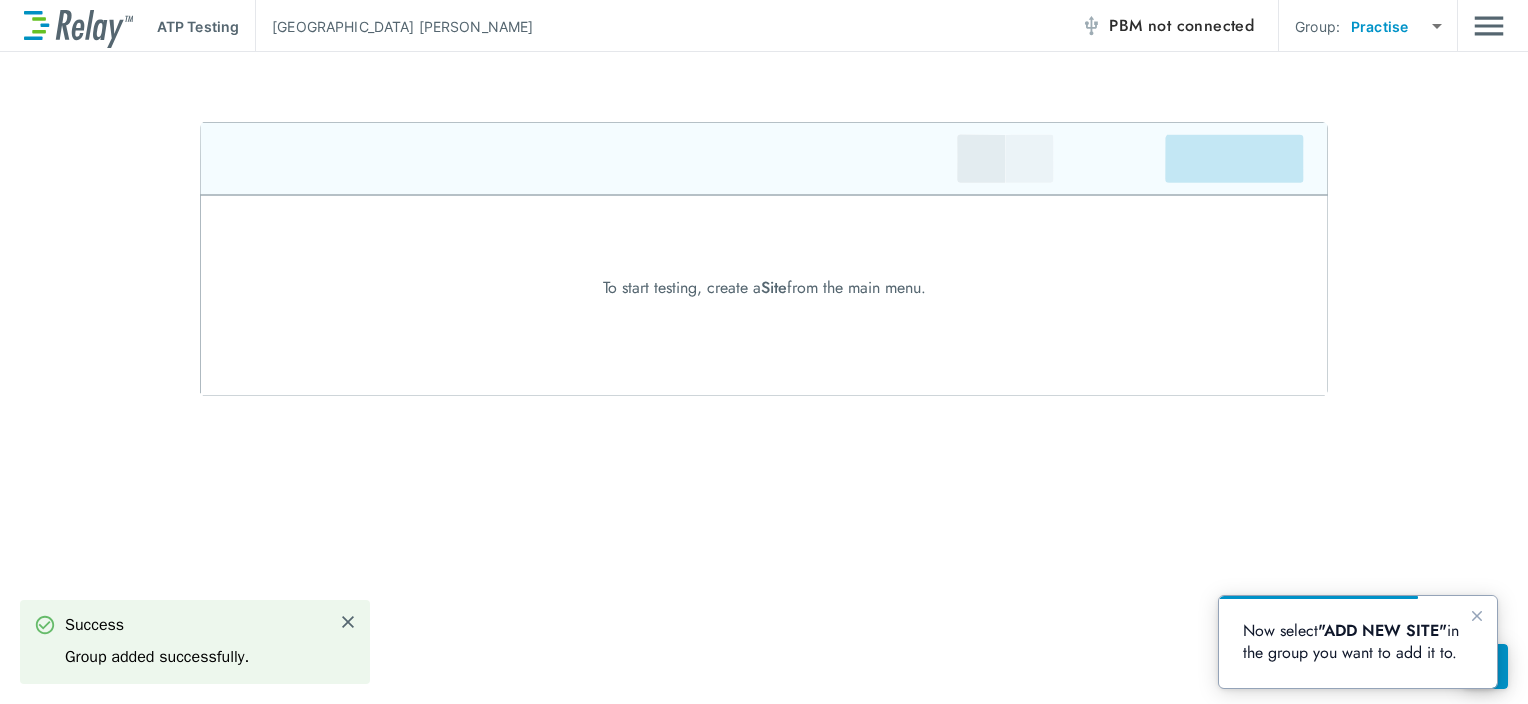 click on "Site" at bounding box center [774, 288] 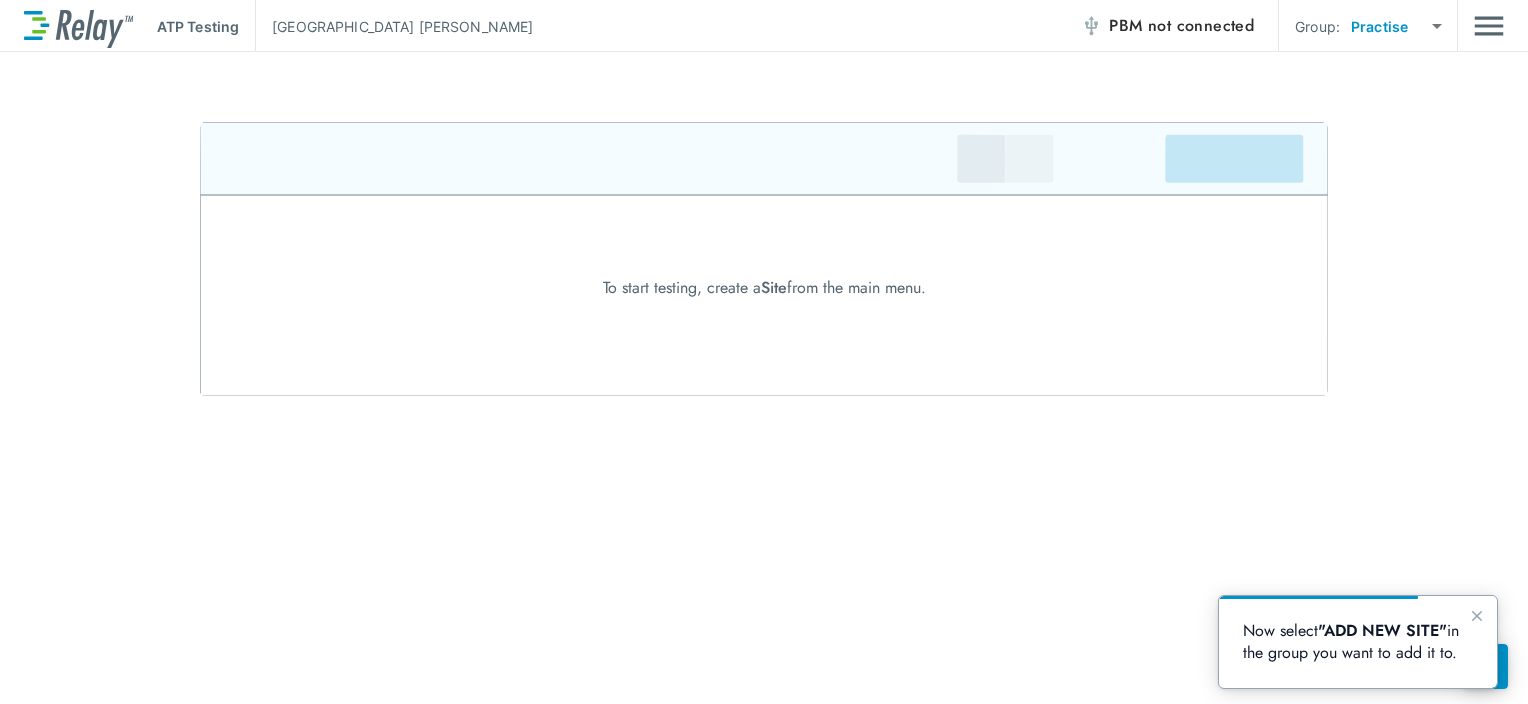 click at bounding box center [1489, 26] 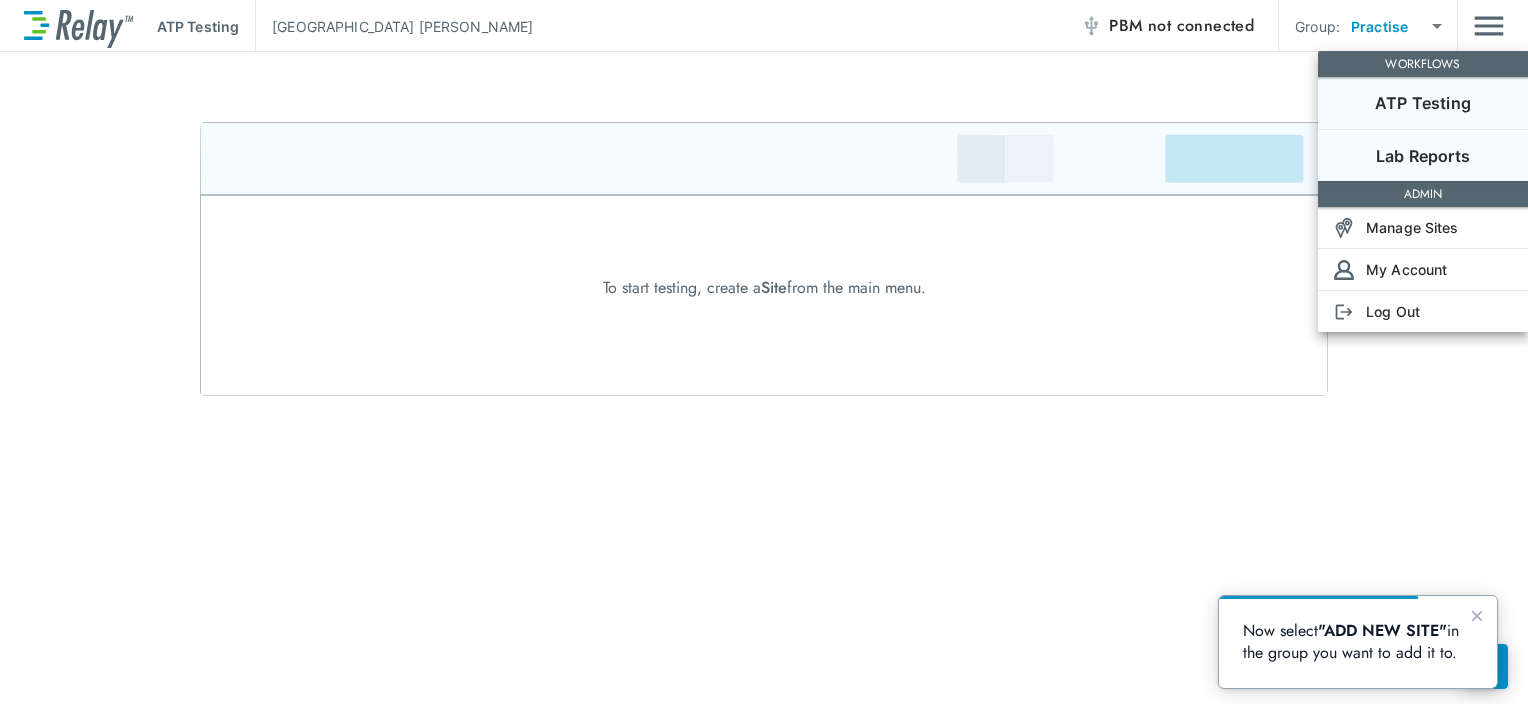 click on "Lab Reports" at bounding box center [1423, 156] 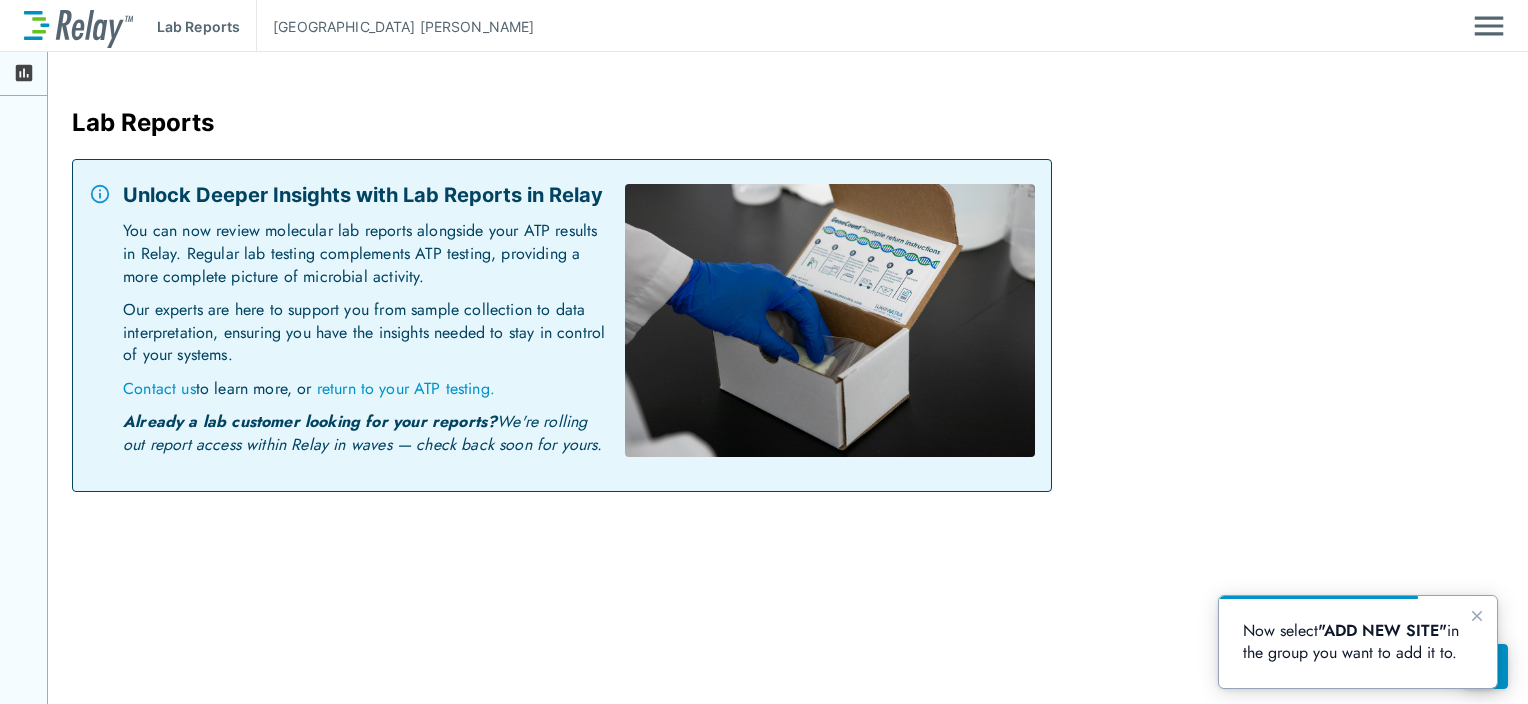 click at bounding box center [1489, 26] 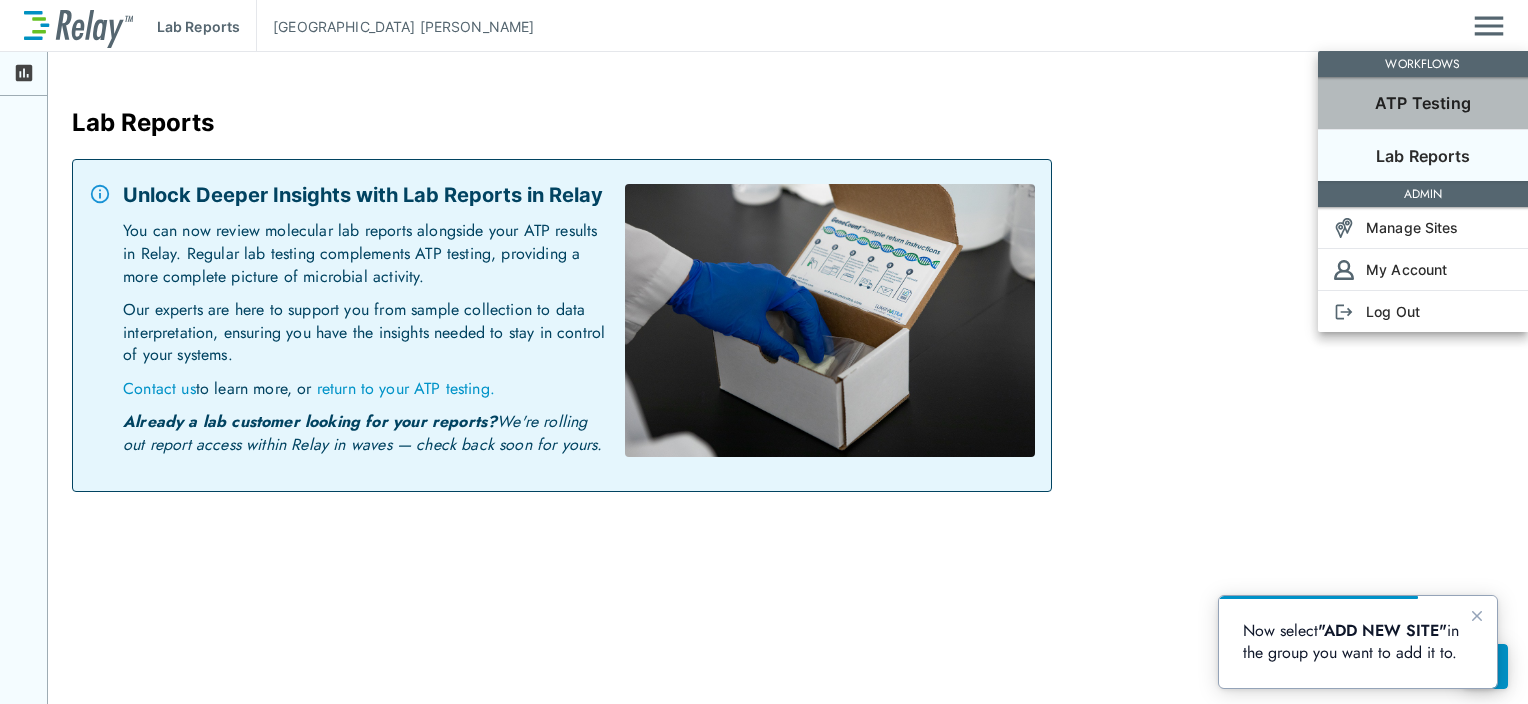 click on "ATP Testing" at bounding box center [1423, 103] 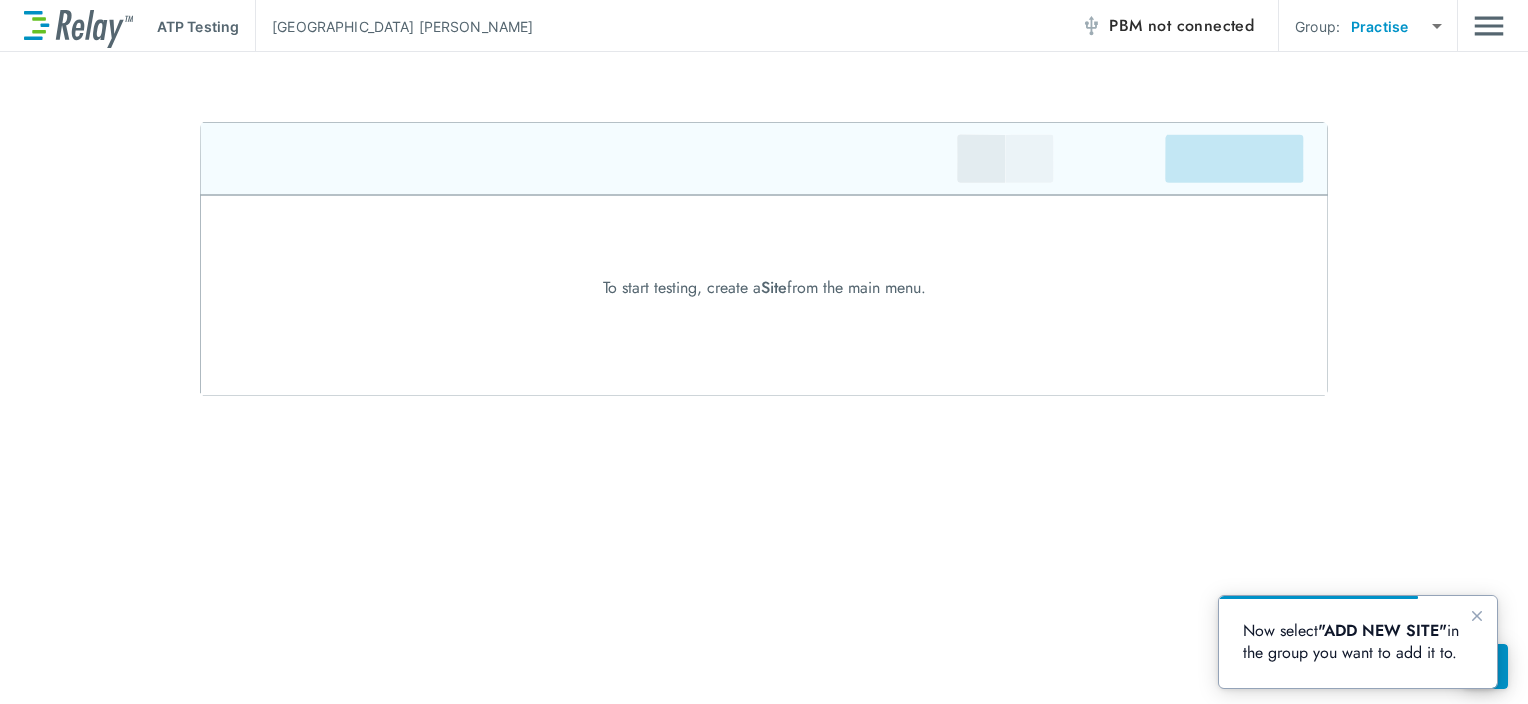 click at bounding box center [764, 259] 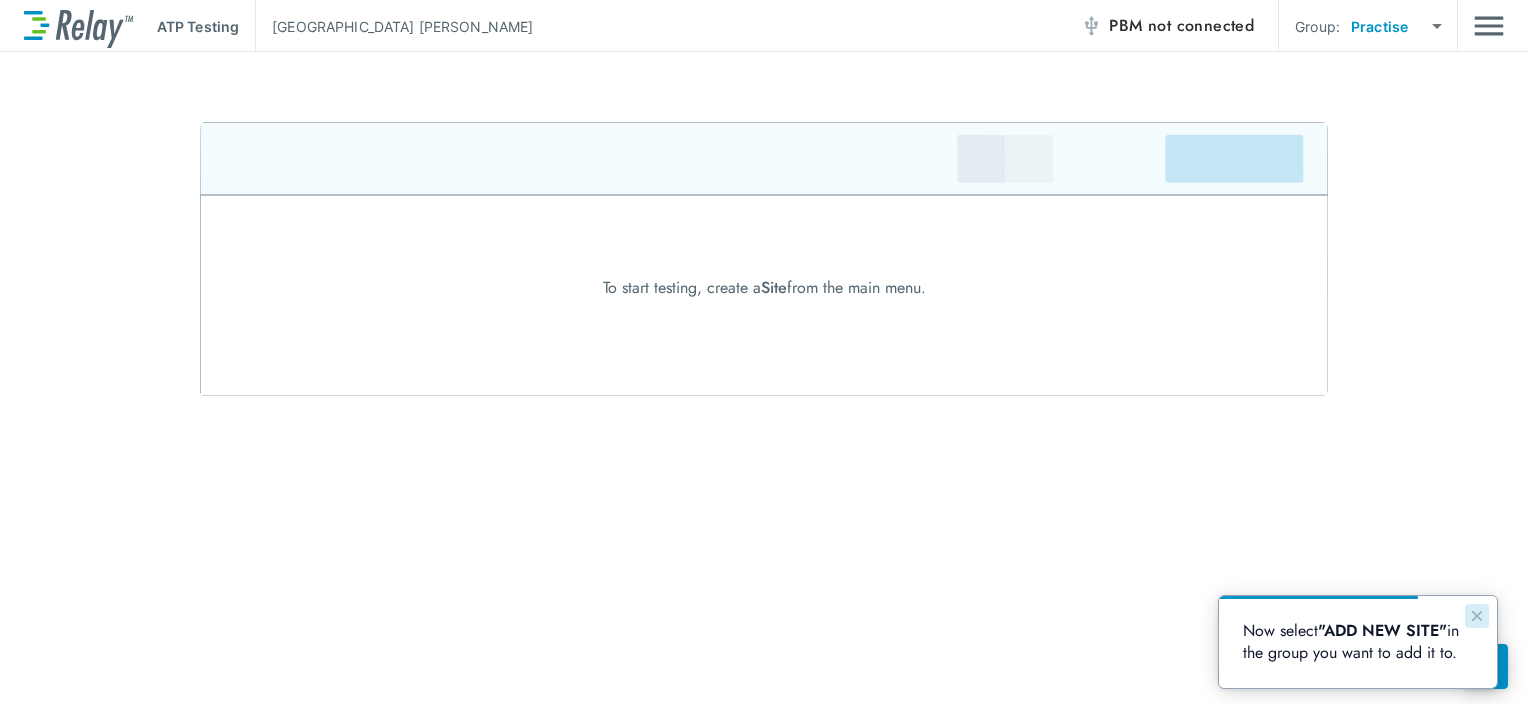 click at bounding box center [1477, 616] 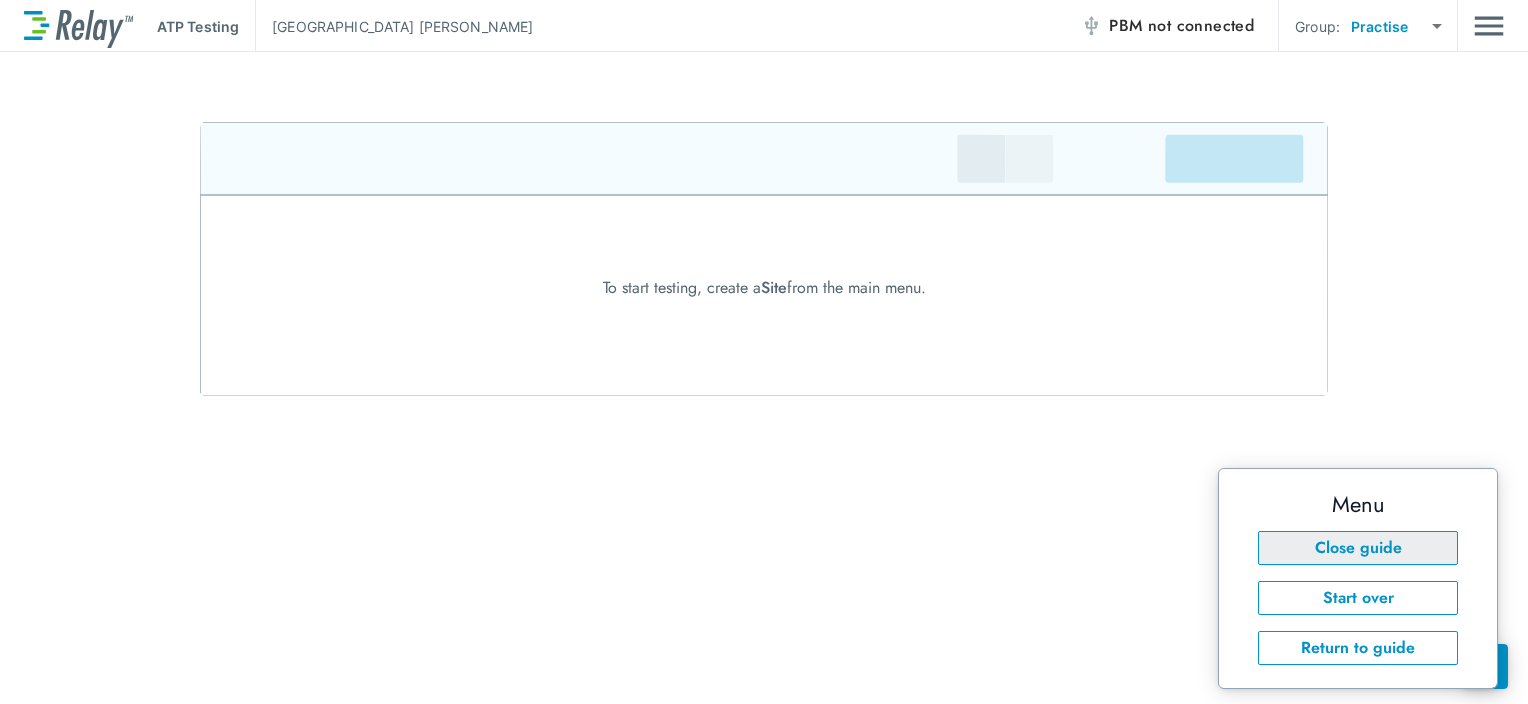 click on "Close guide" at bounding box center (1358, 548) 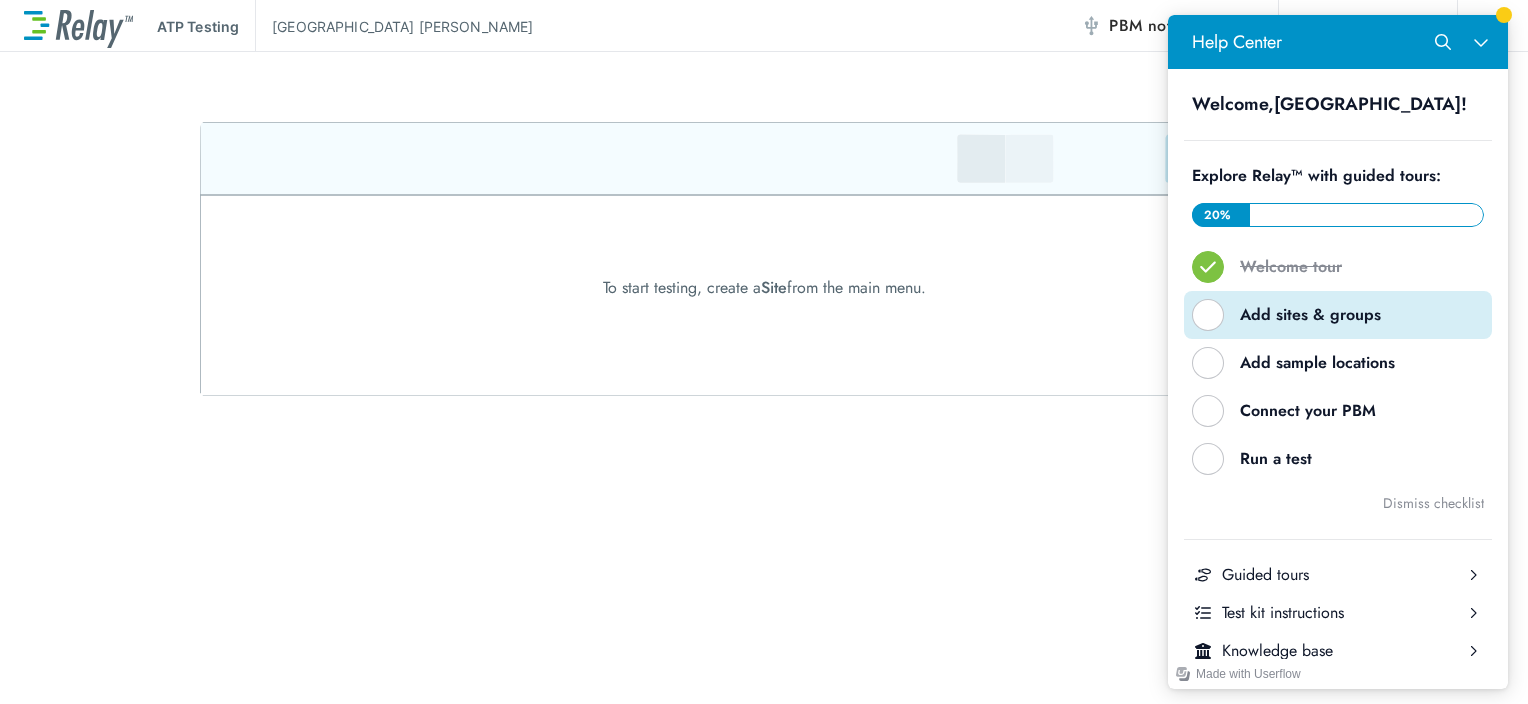 click on "Add sites & groups" at bounding box center (1338, 315) 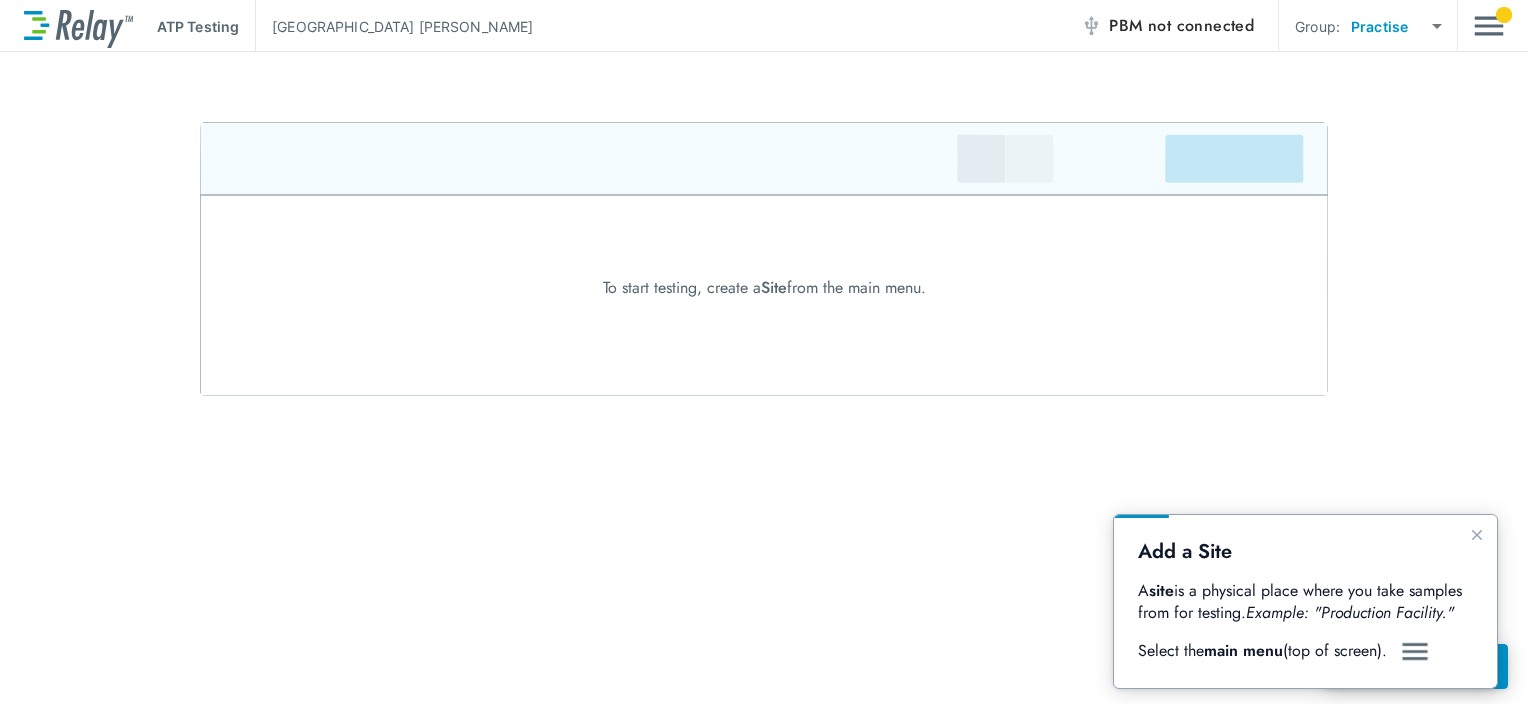 scroll, scrollTop: 0, scrollLeft: 0, axis: both 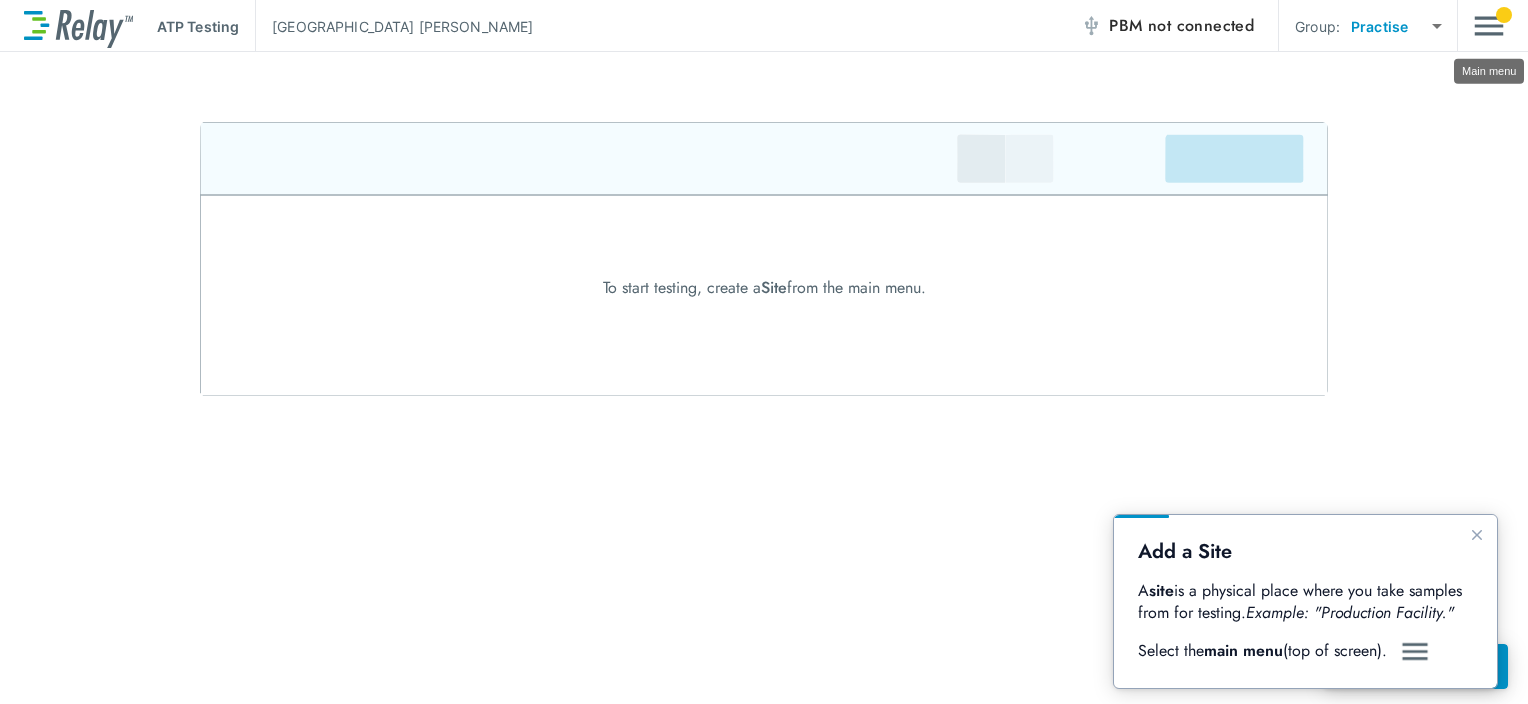 click at bounding box center (1489, 26) 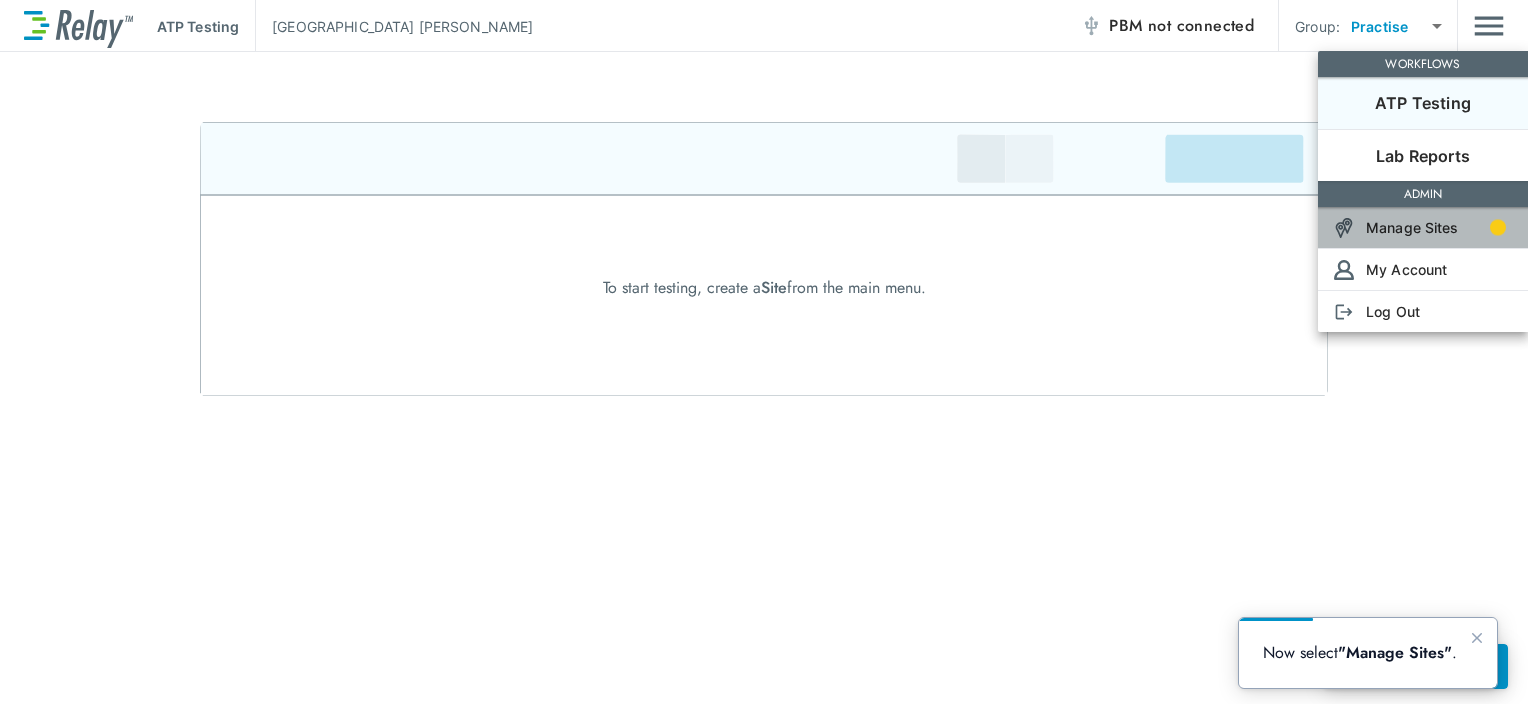 click on "Manage Sites" at bounding box center [1412, 227] 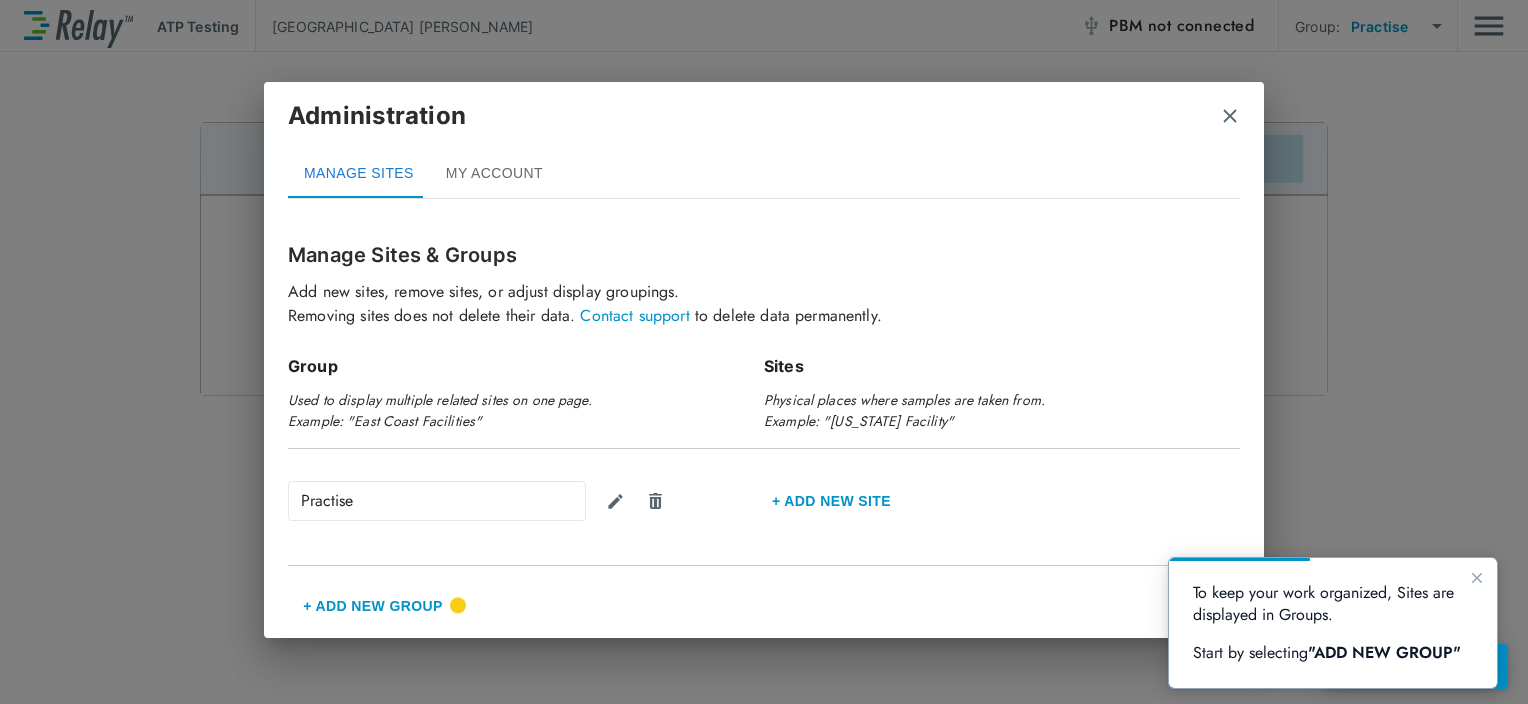 click on "+ Add New Group" at bounding box center [373, 606] 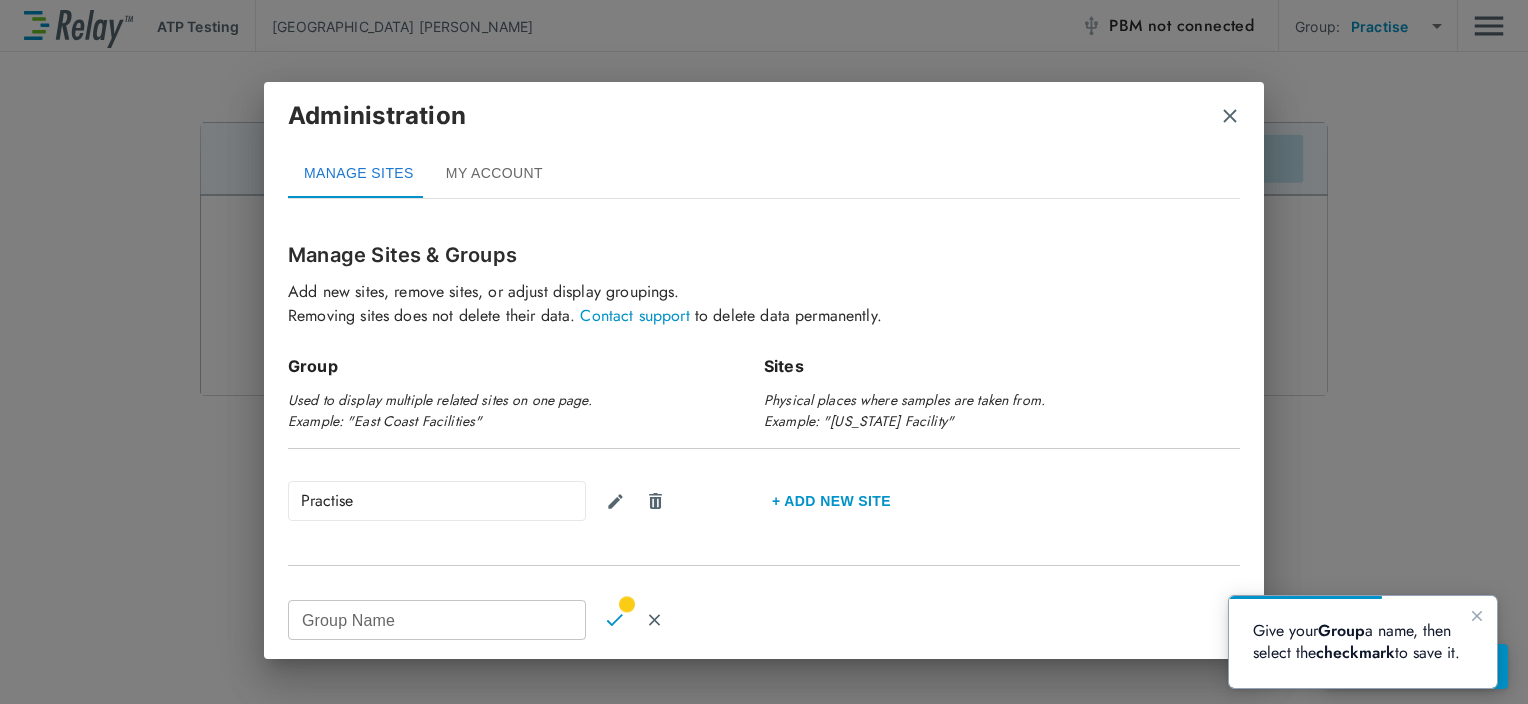 click on "Practise" at bounding box center (437, 501) 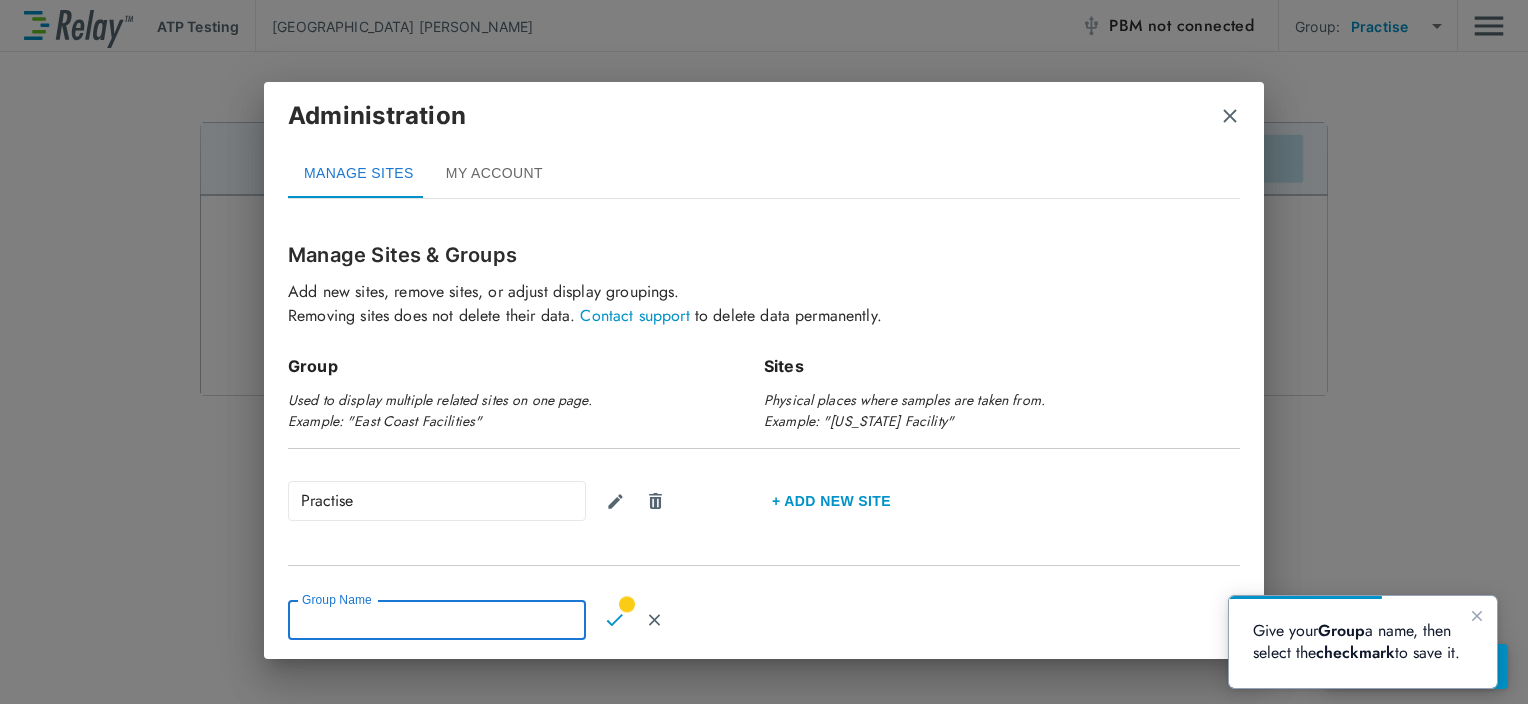 click on "Group Name" at bounding box center (437, 620) 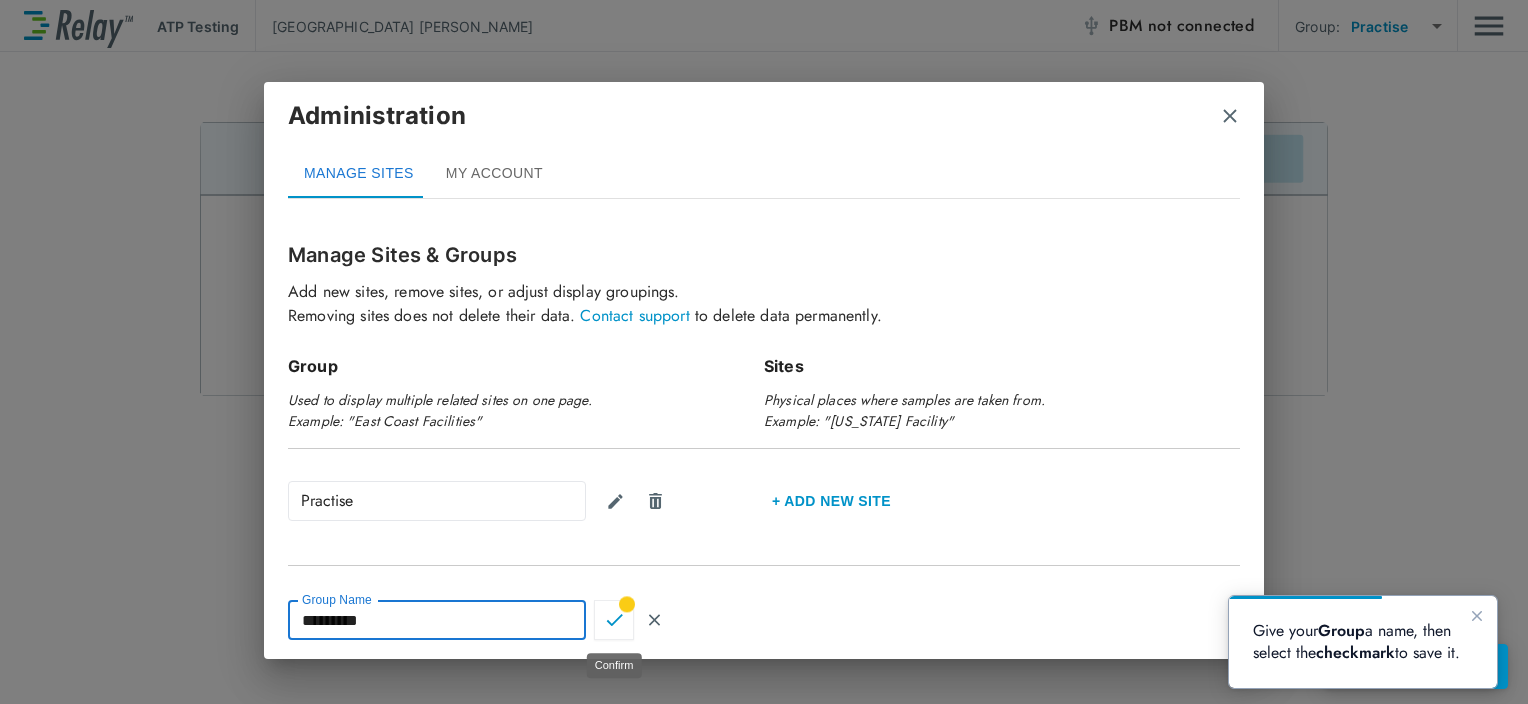 type on "*********" 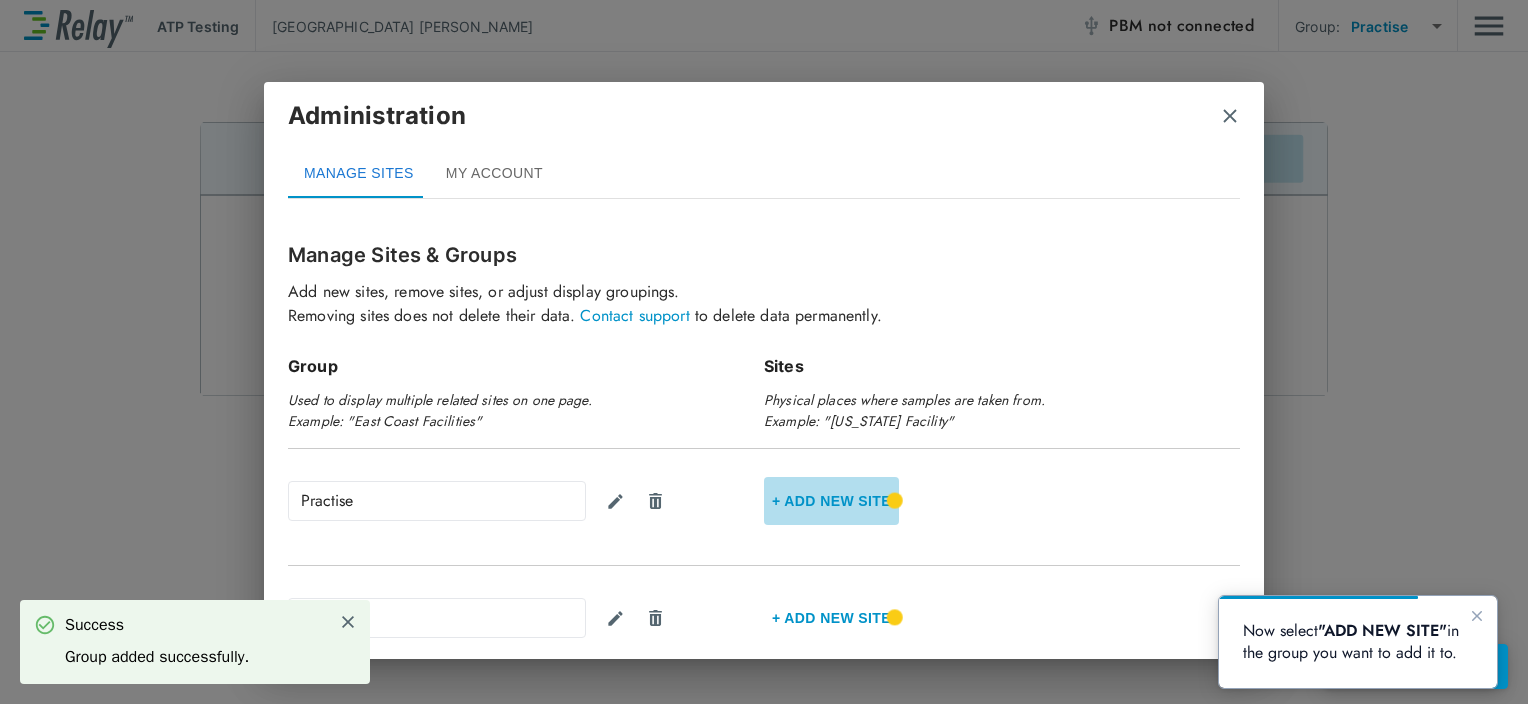 click on "+ Add new Site" at bounding box center [831, 501] 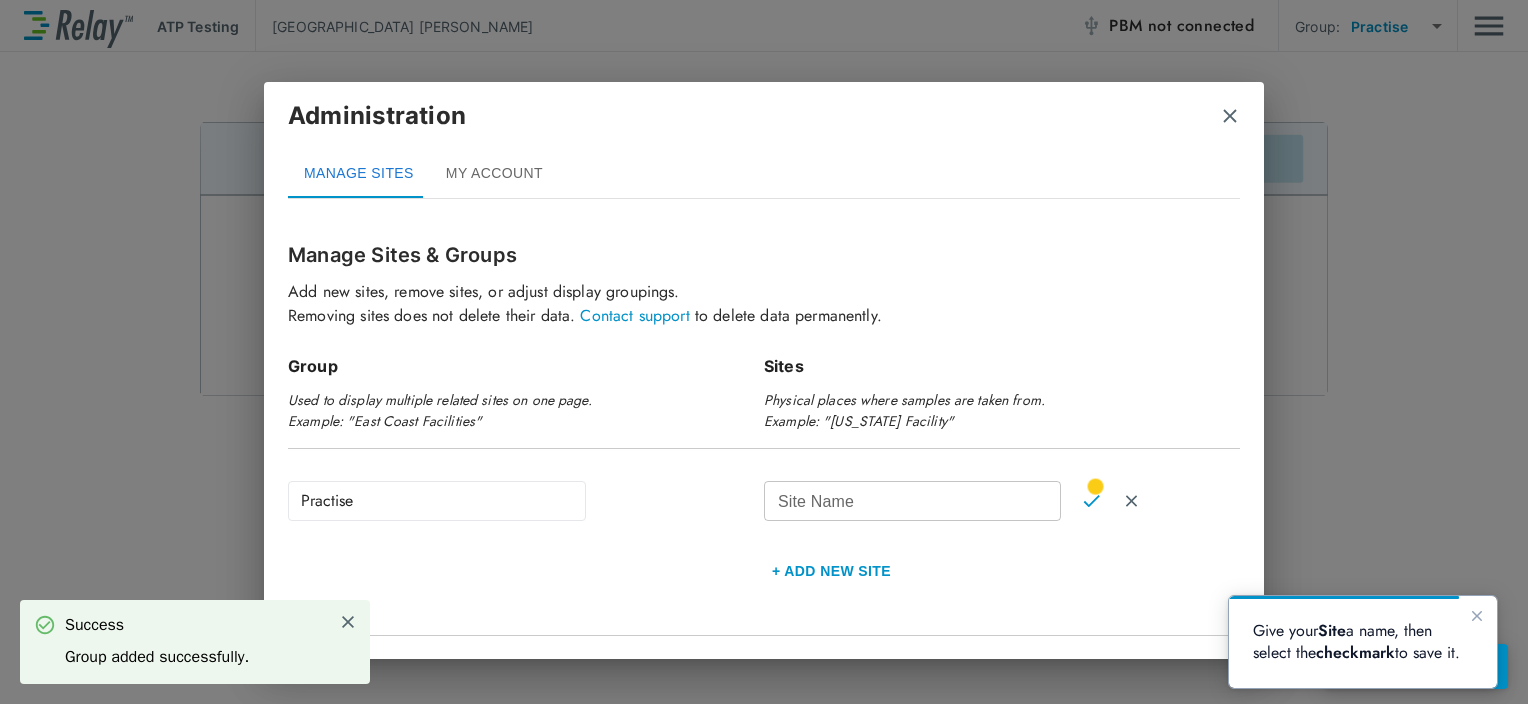 click on "Site Name" at bounding box center [912, 501] 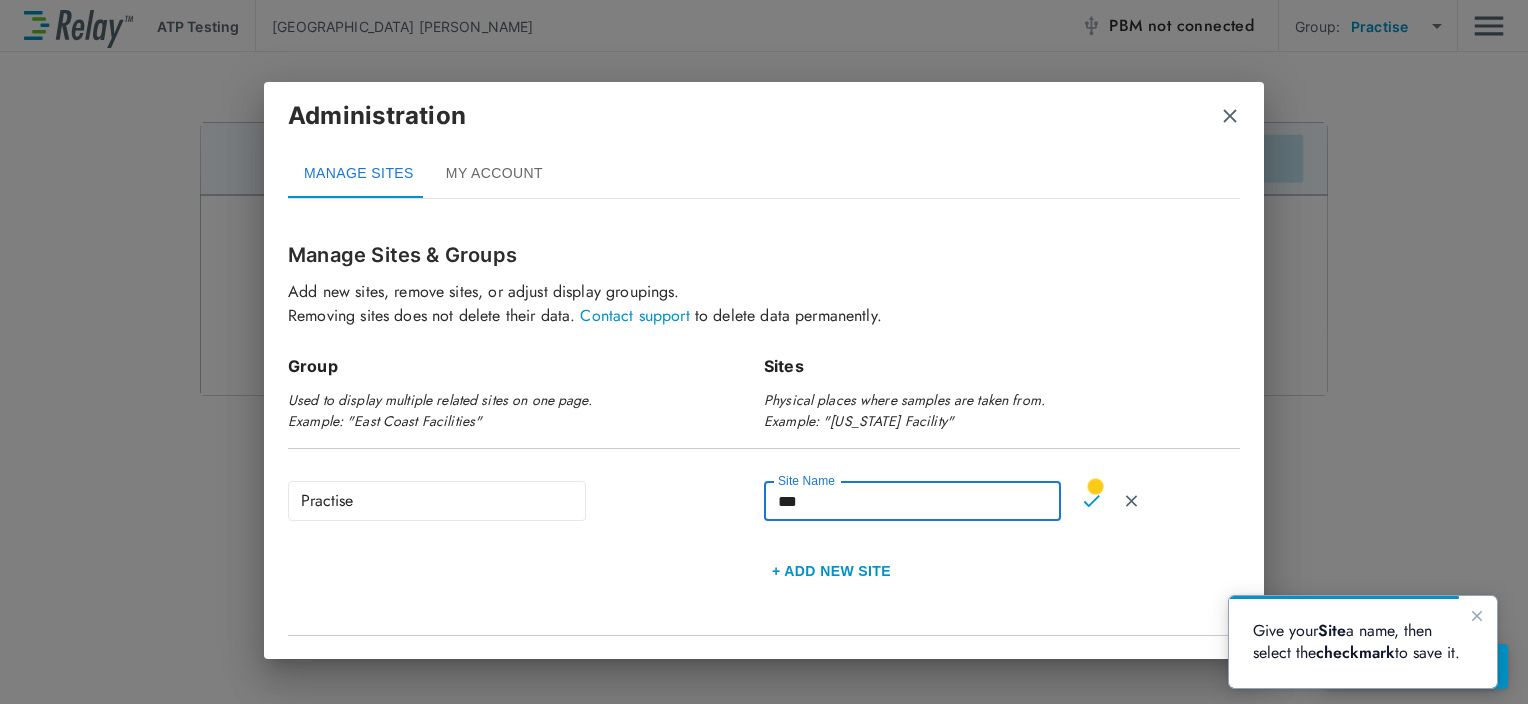type on "****" 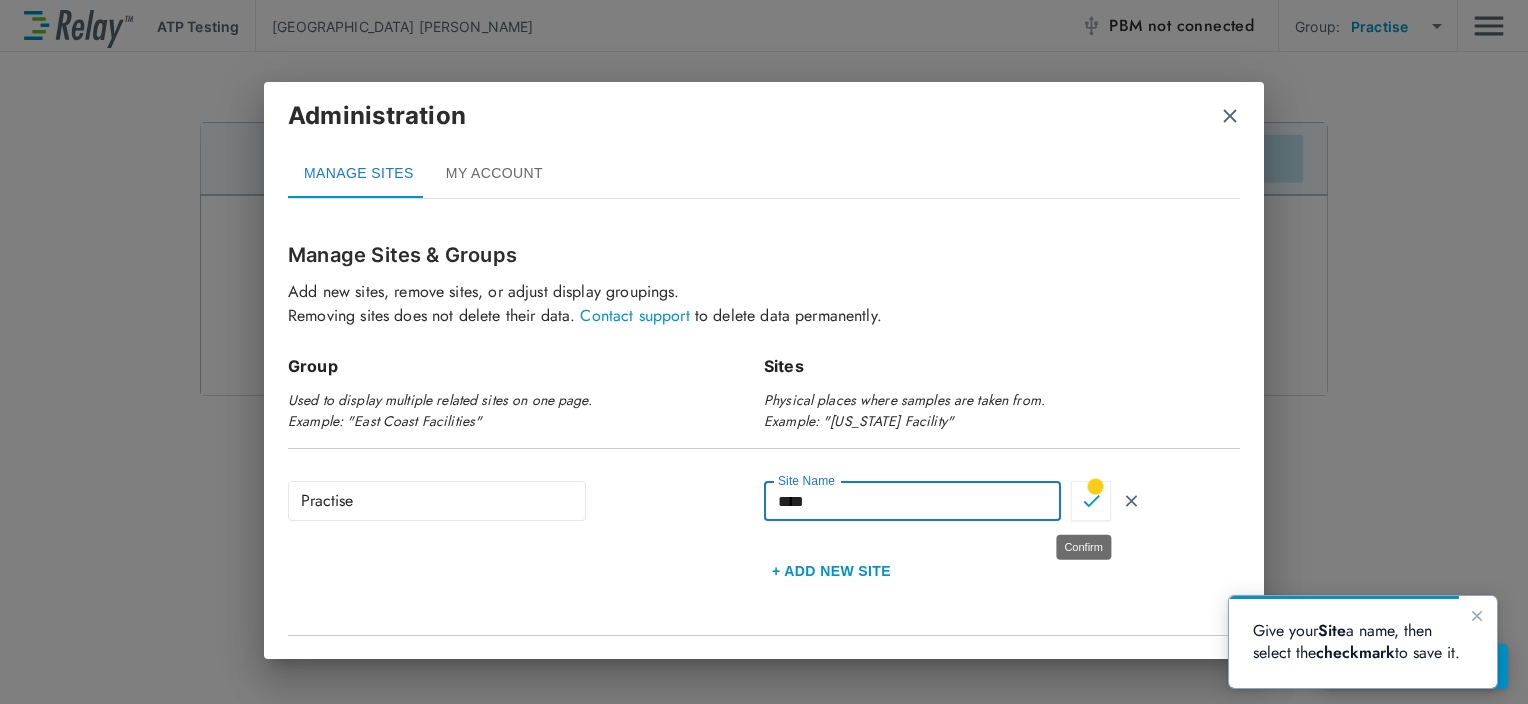 click at bounding box center (1091, 501) 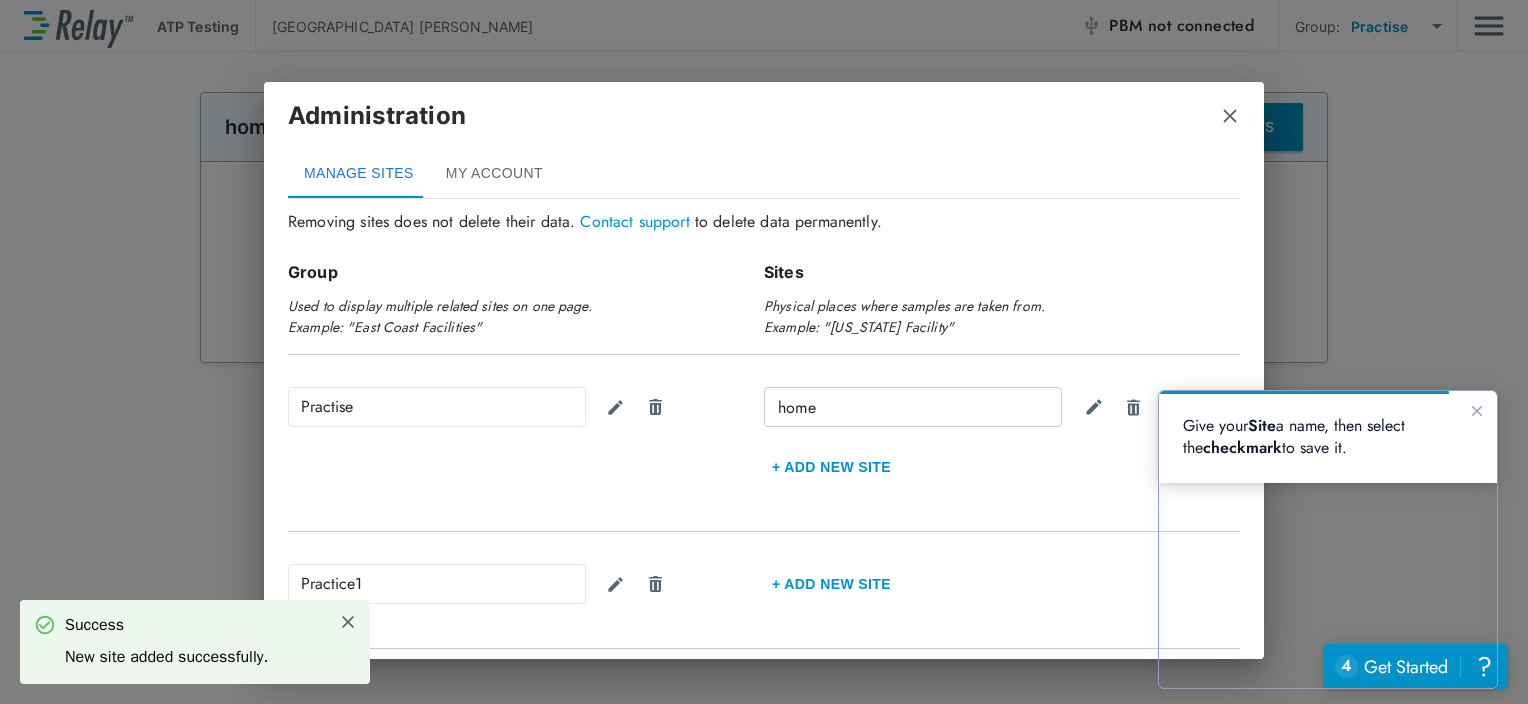 scroll, scrollTop: 154, scrollLeft: 0, axis: vertical 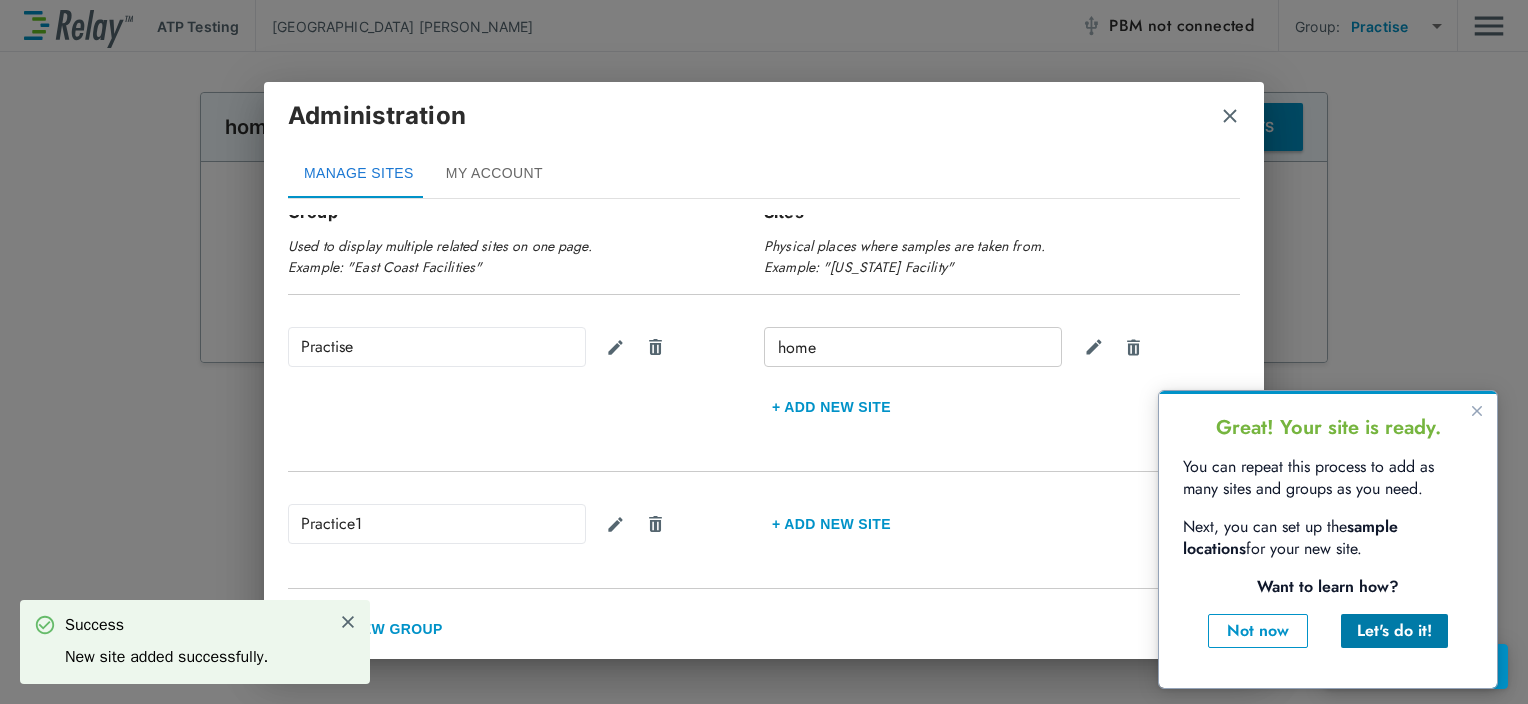 click on "Let's do it!" at bounding box center [1394, 631] 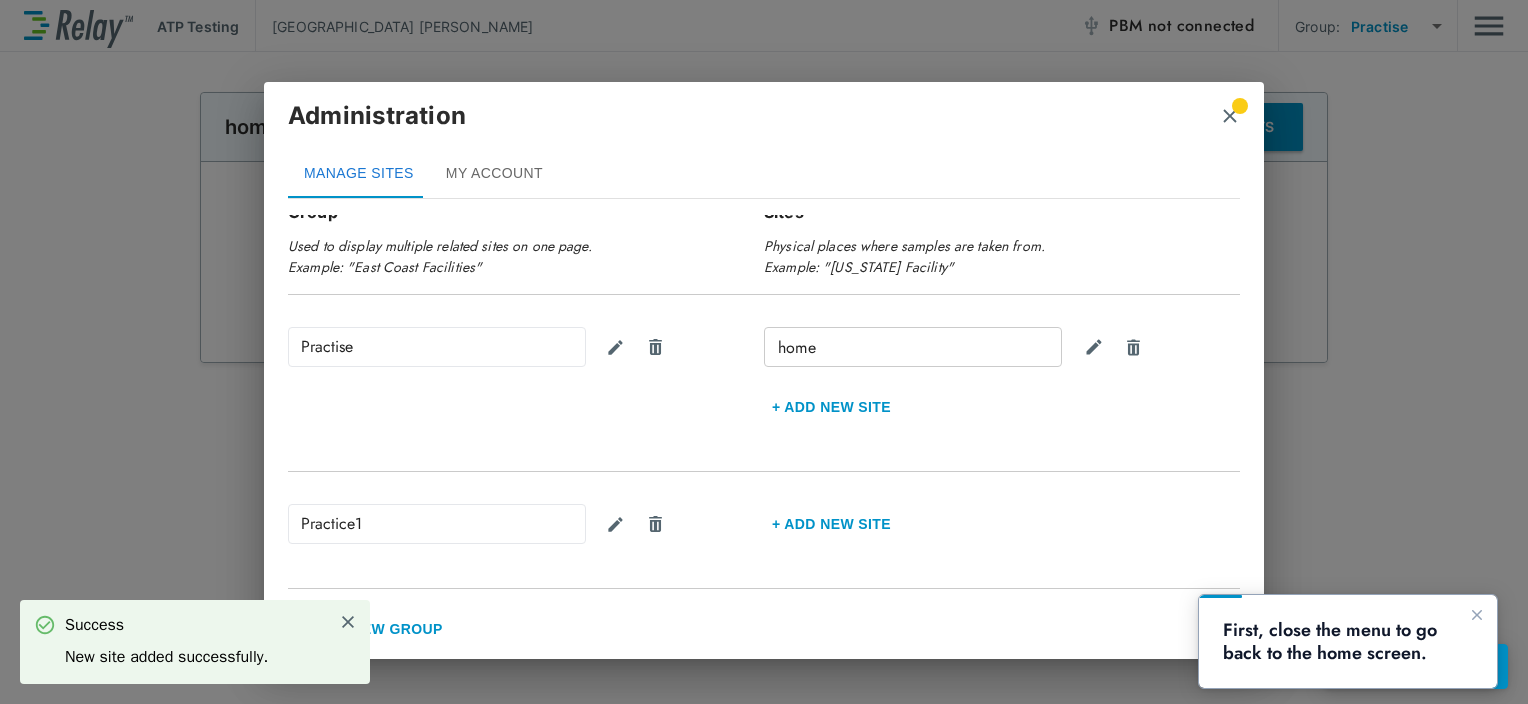 scroll, scrollTop: 0, scrollLeft: 0, axis: both 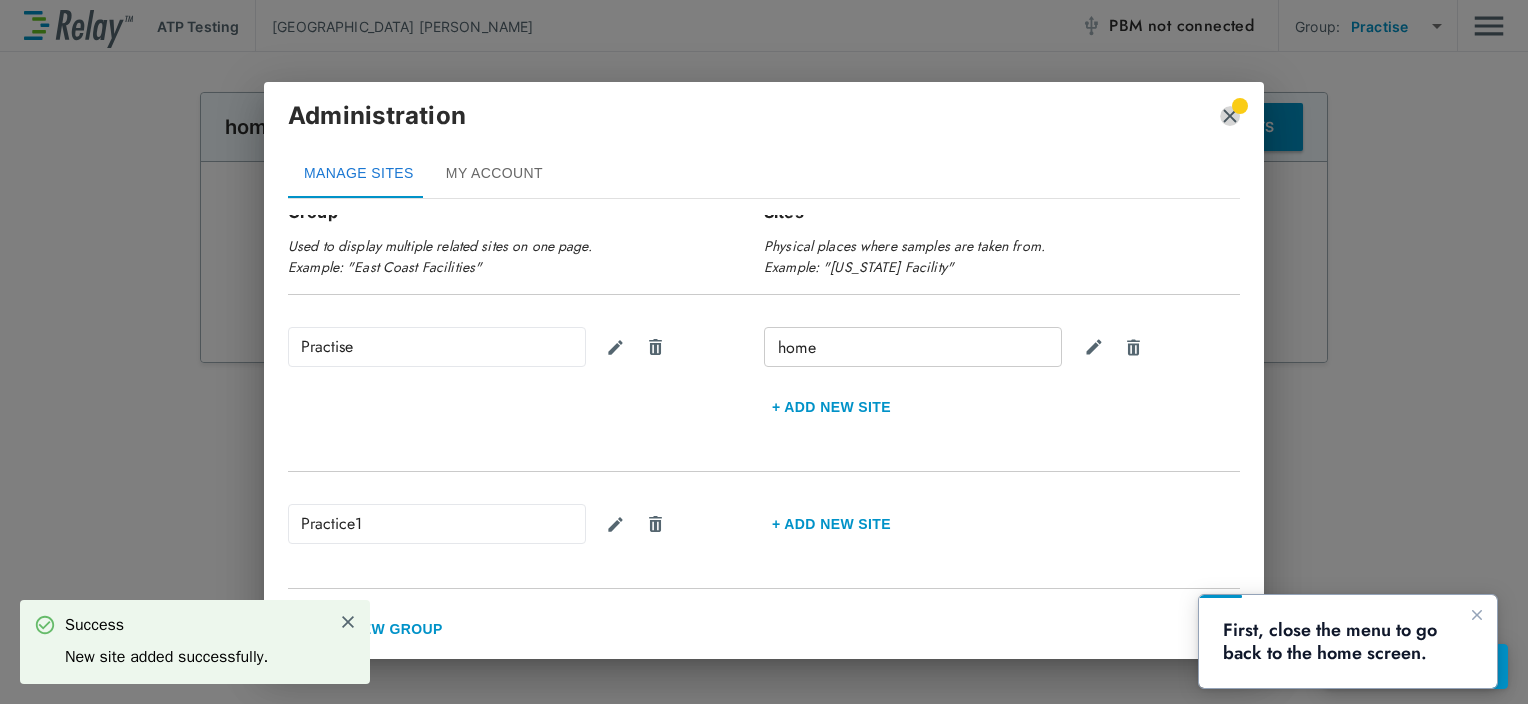 click at bounding box center [1230, 116] 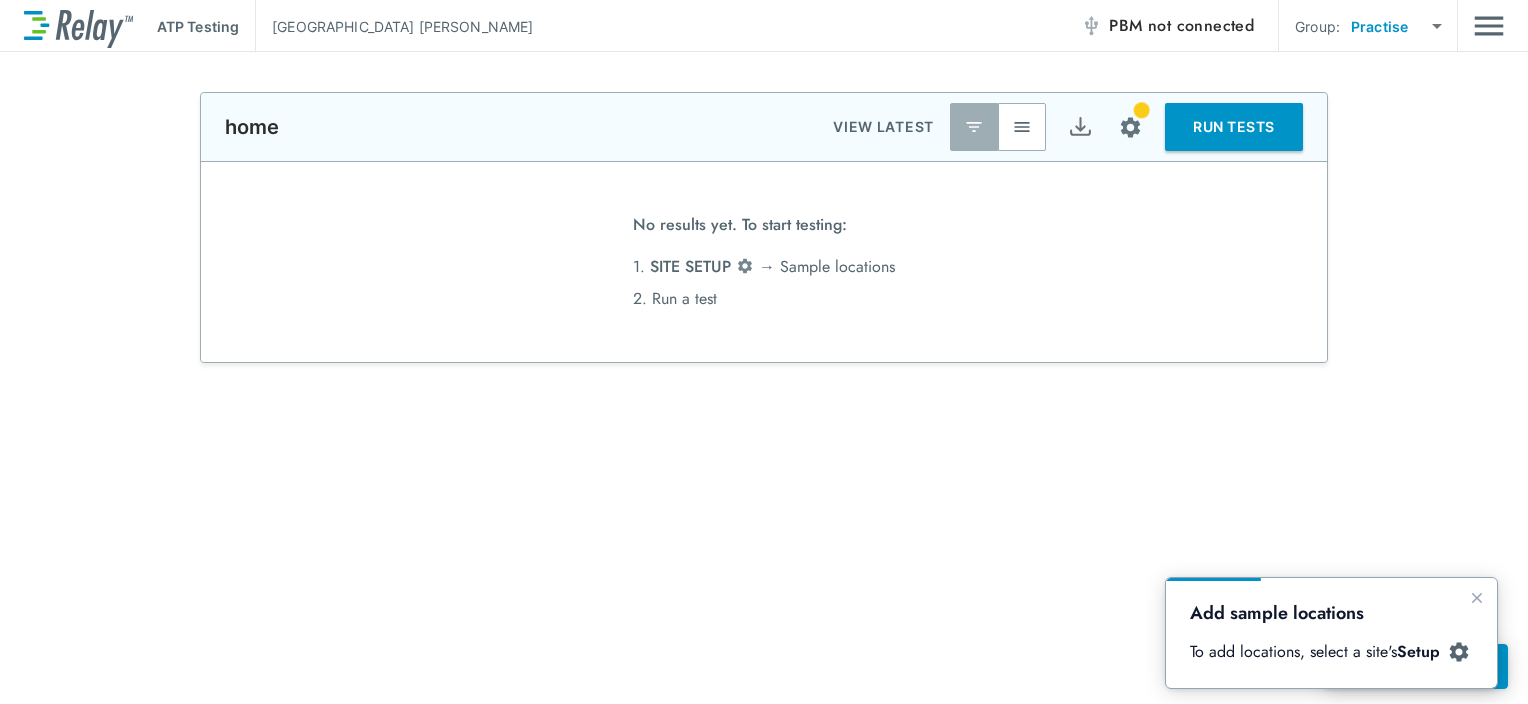 click at bounding box center (1130, 127) 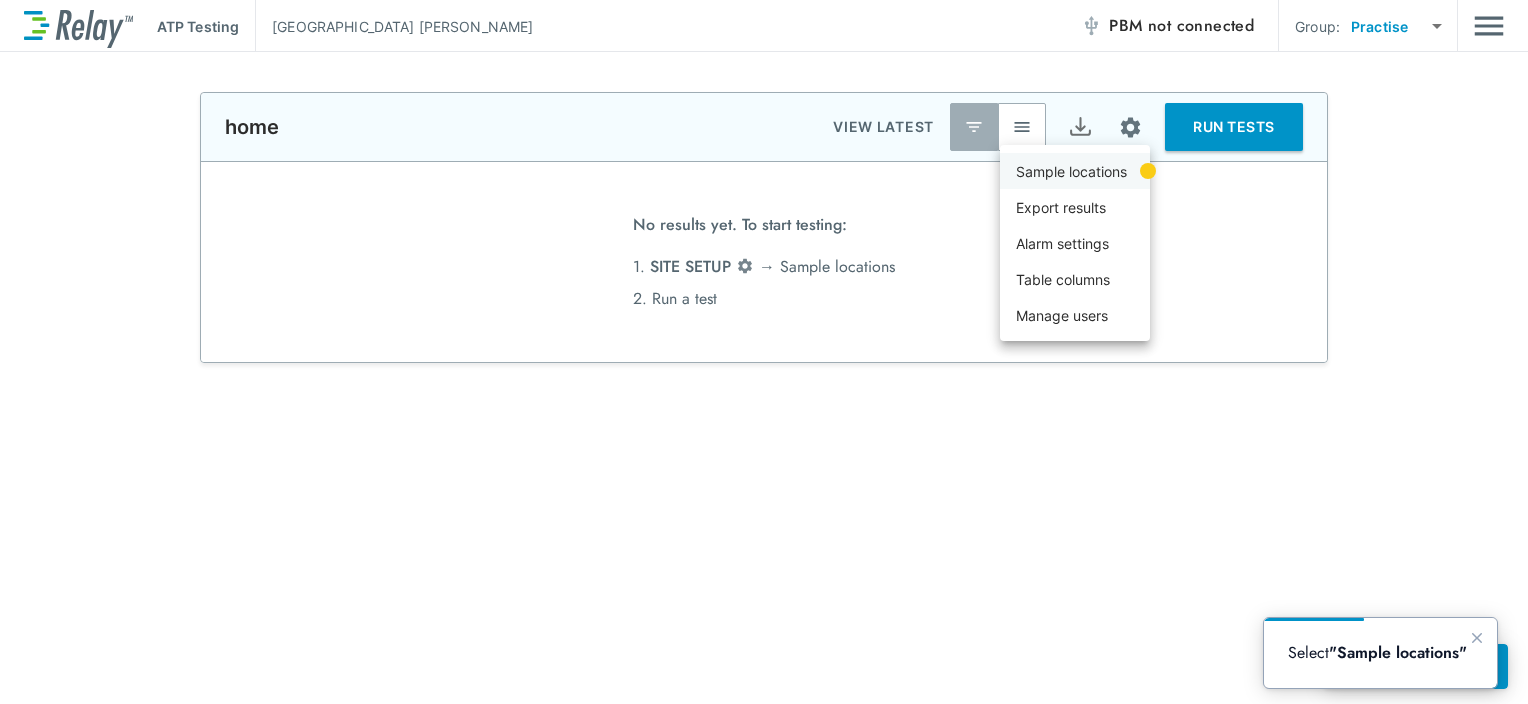 click on "Sample locations" at bounding box center [1075, 171] 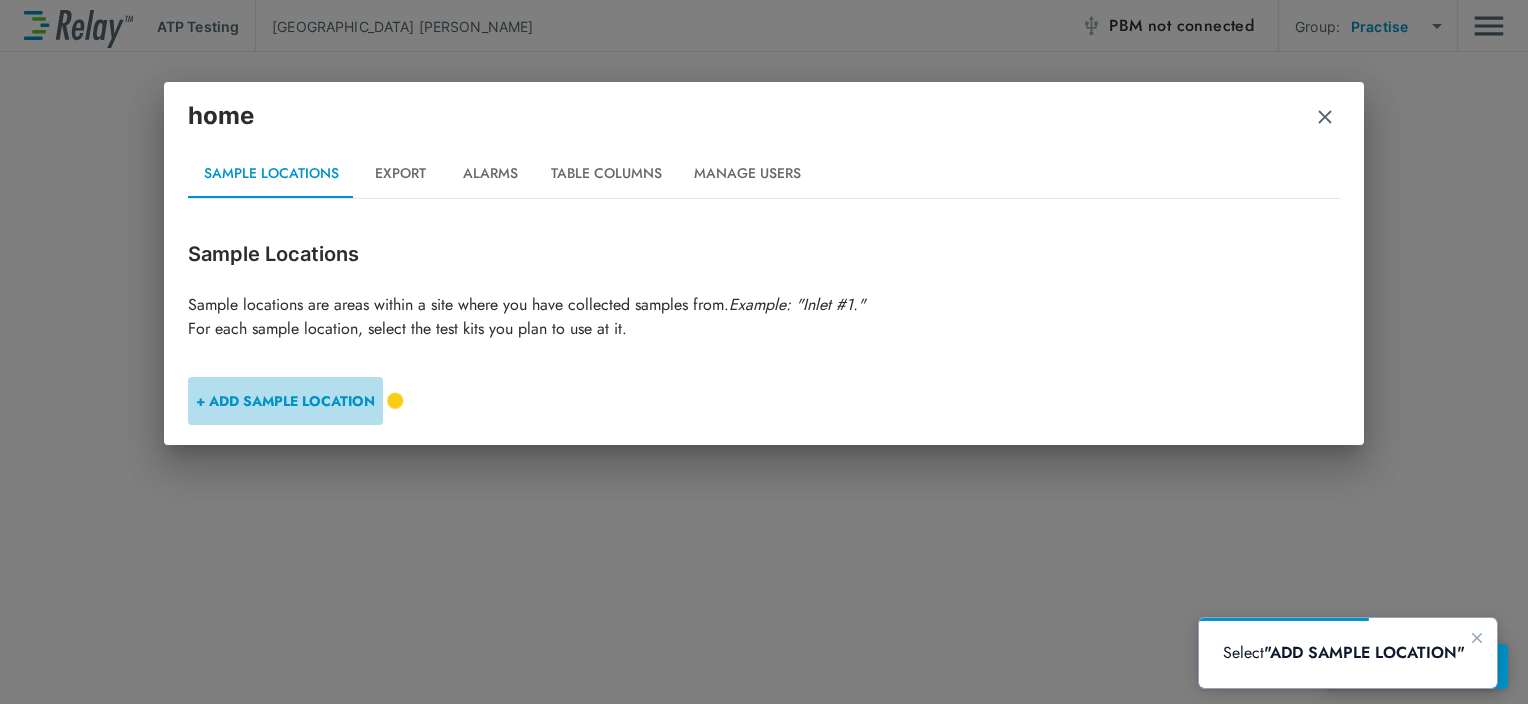 click on "+ ADD SAMPLE LOCATION" at bounding box center (285, 401) 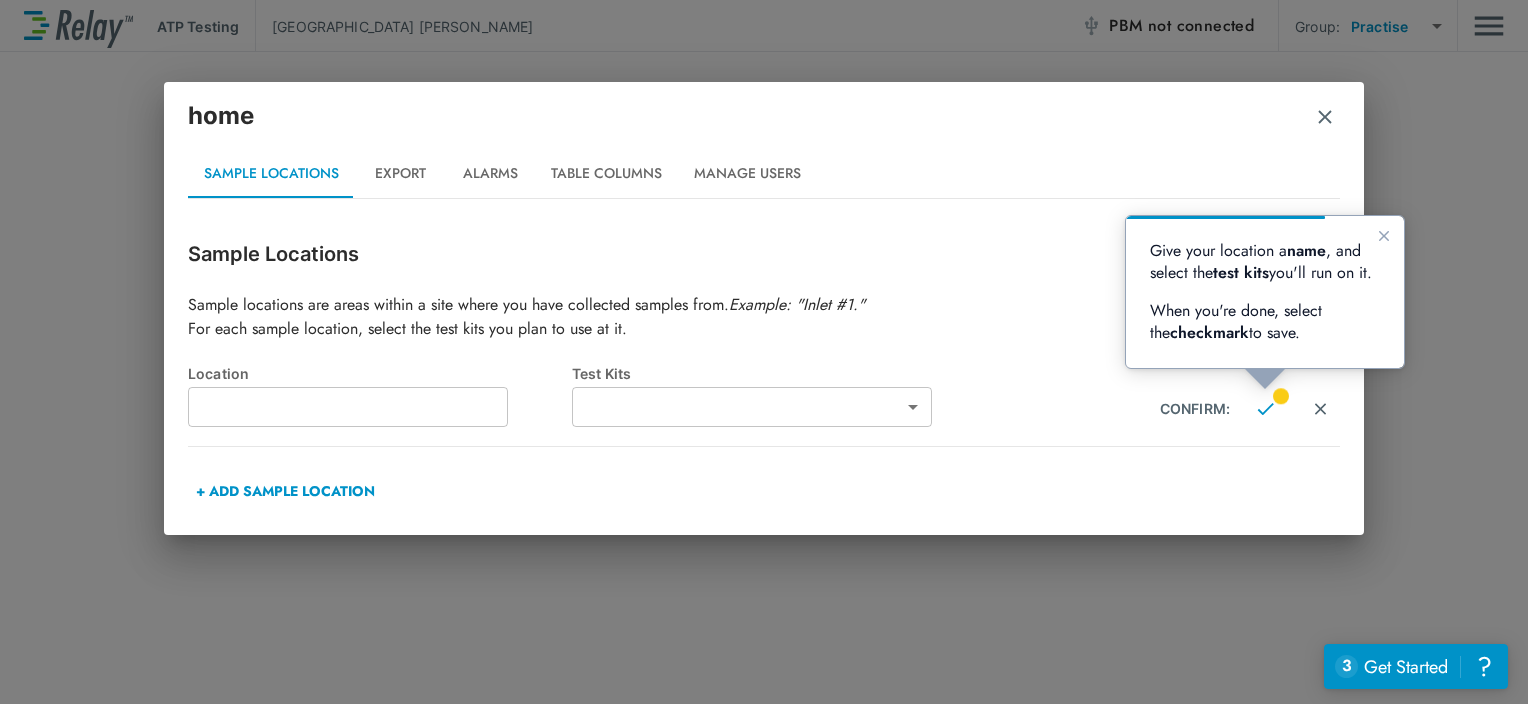 click at bounding box center (348, 407) 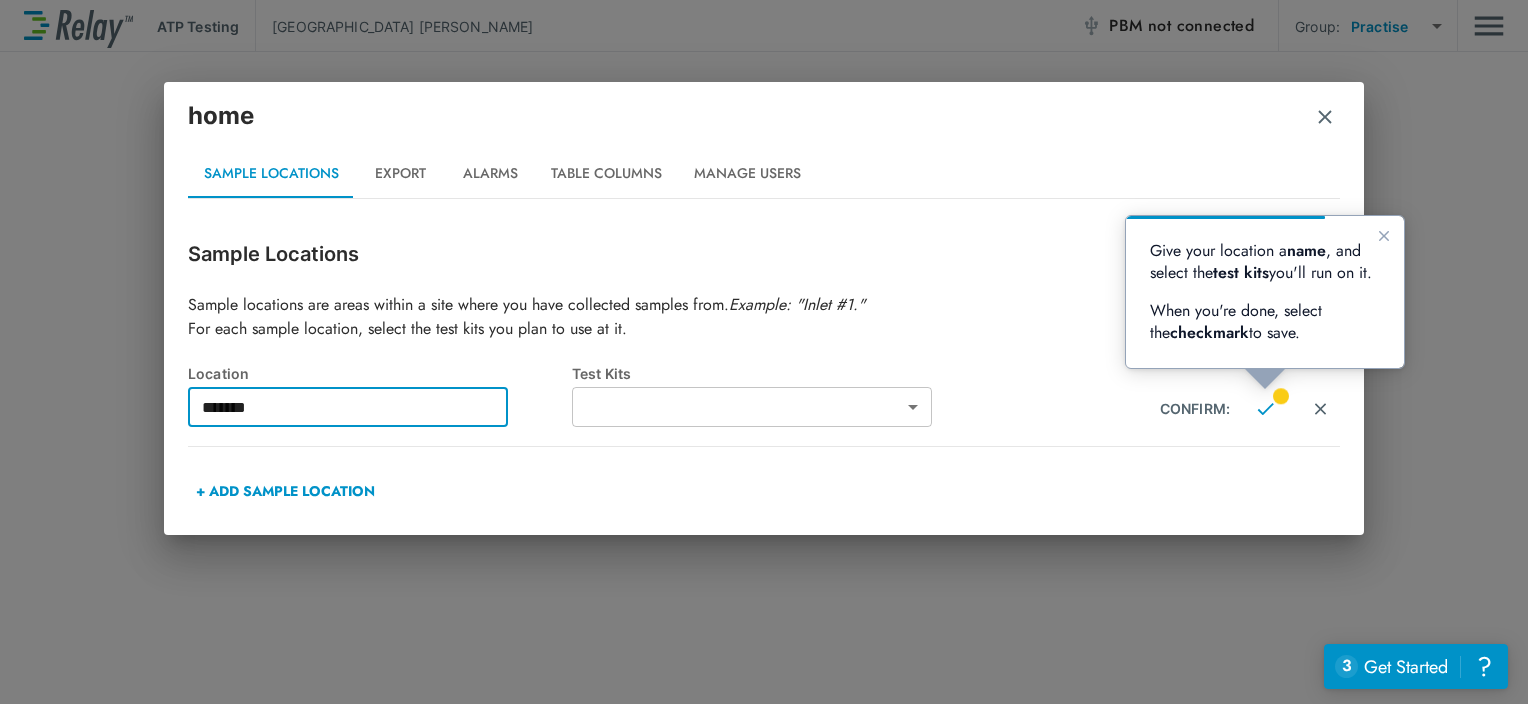 type on "******" 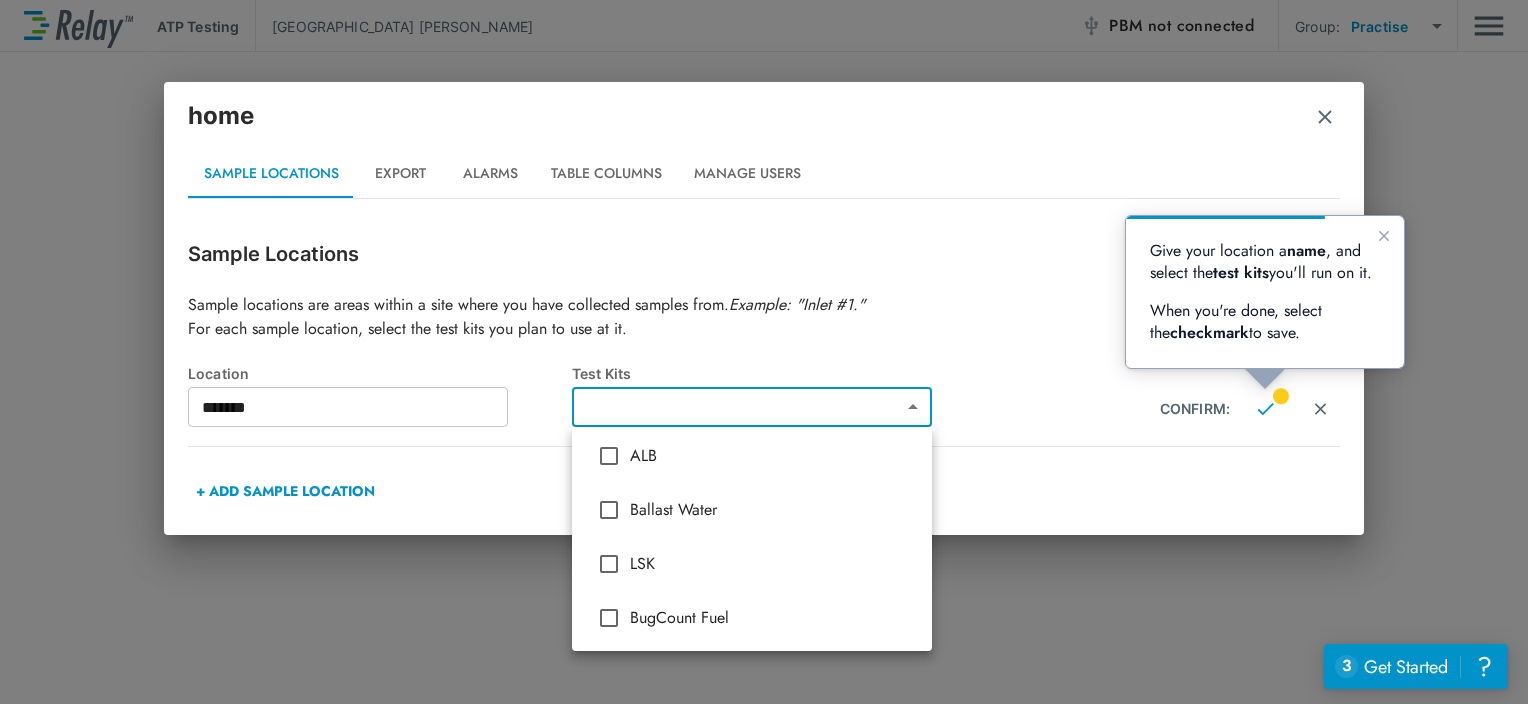 scroll, scrollTop: 656, scrollLeft: 0, axis: vertical 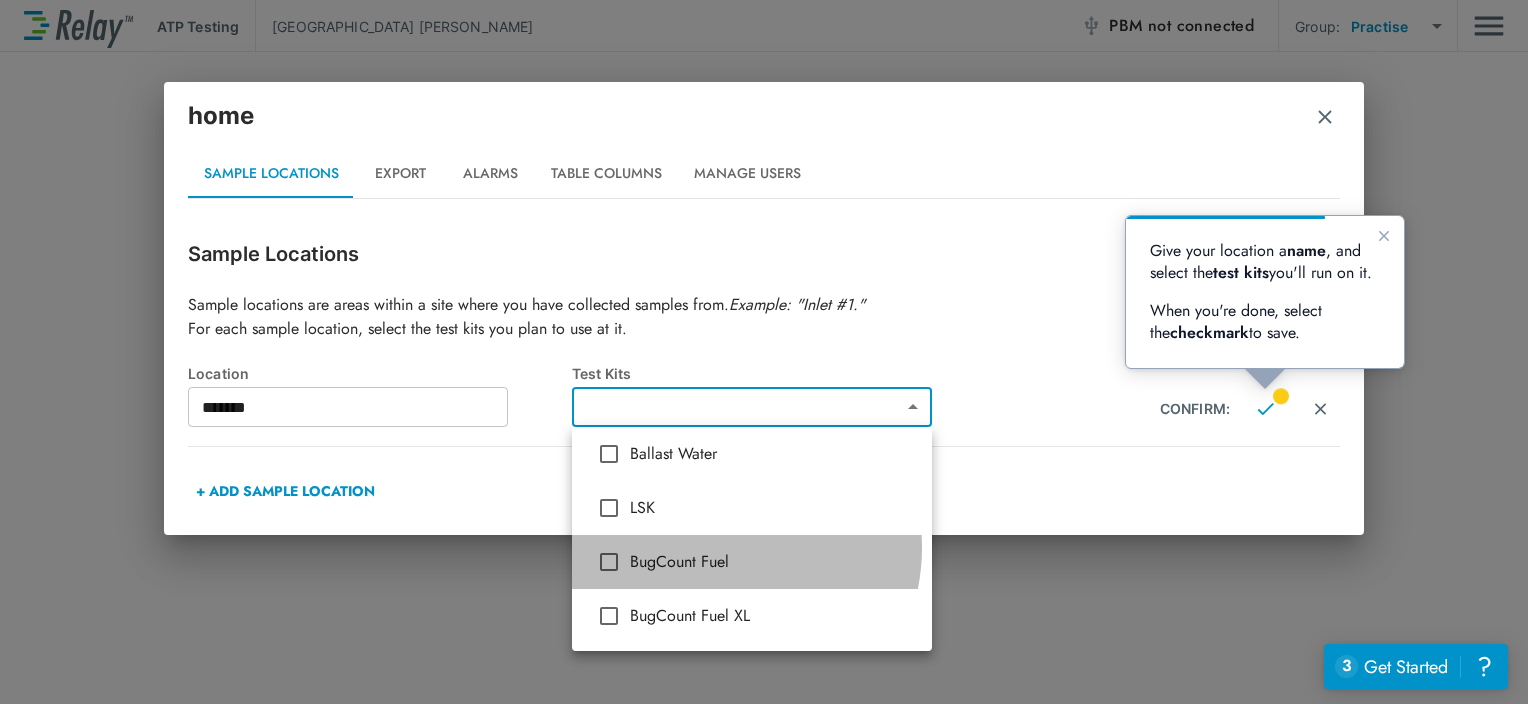 click on "BugCount Fuel" at bounding box center [752, 562] 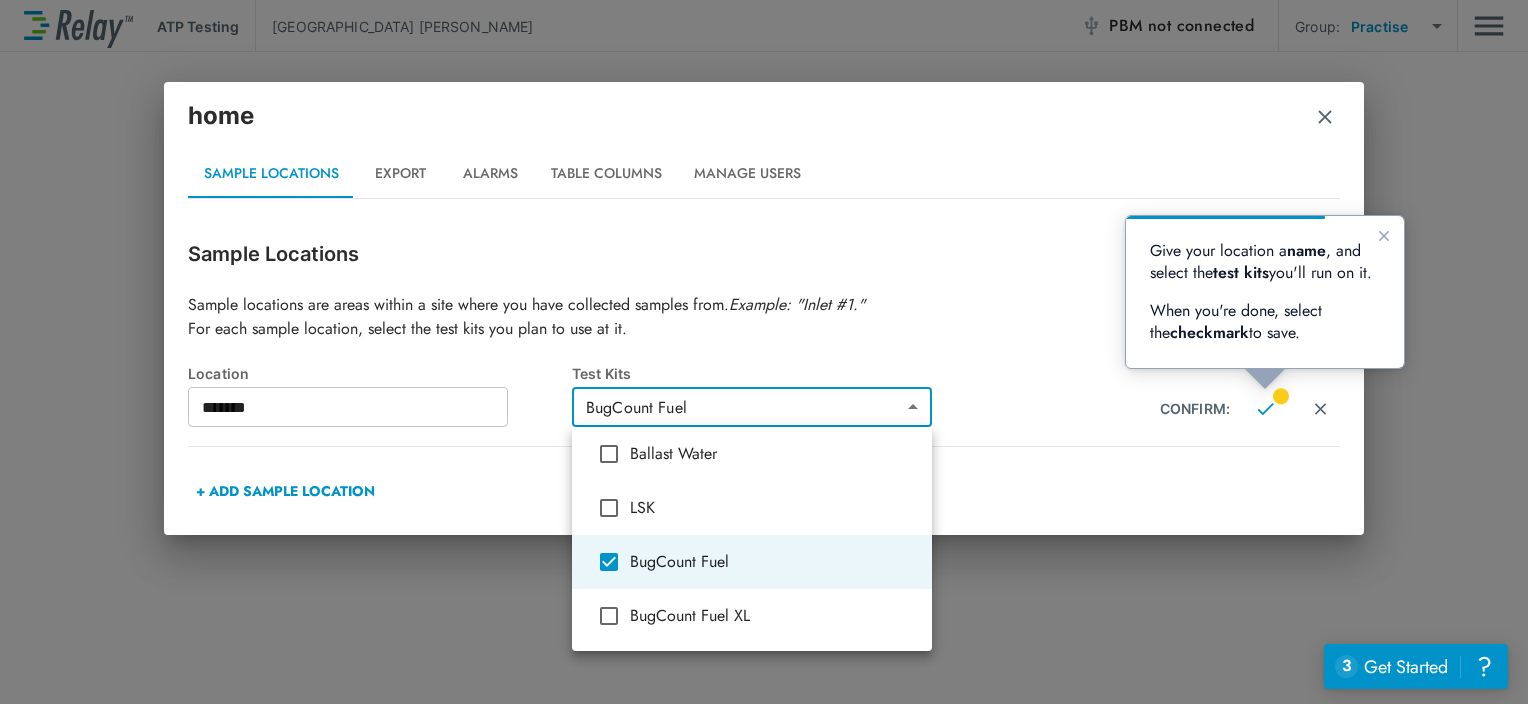 click at bounding box center (764, 352) 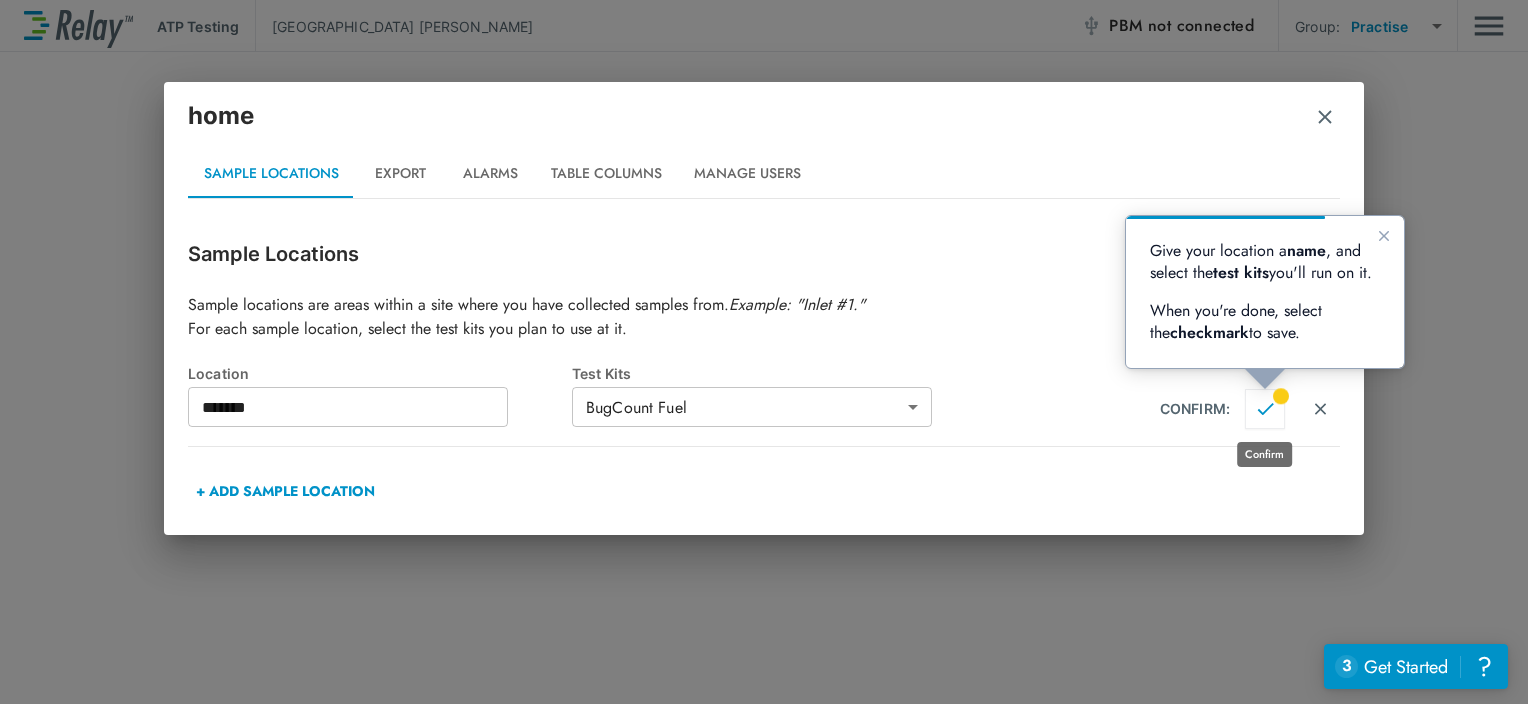 click at bounding box center [1265, 409] 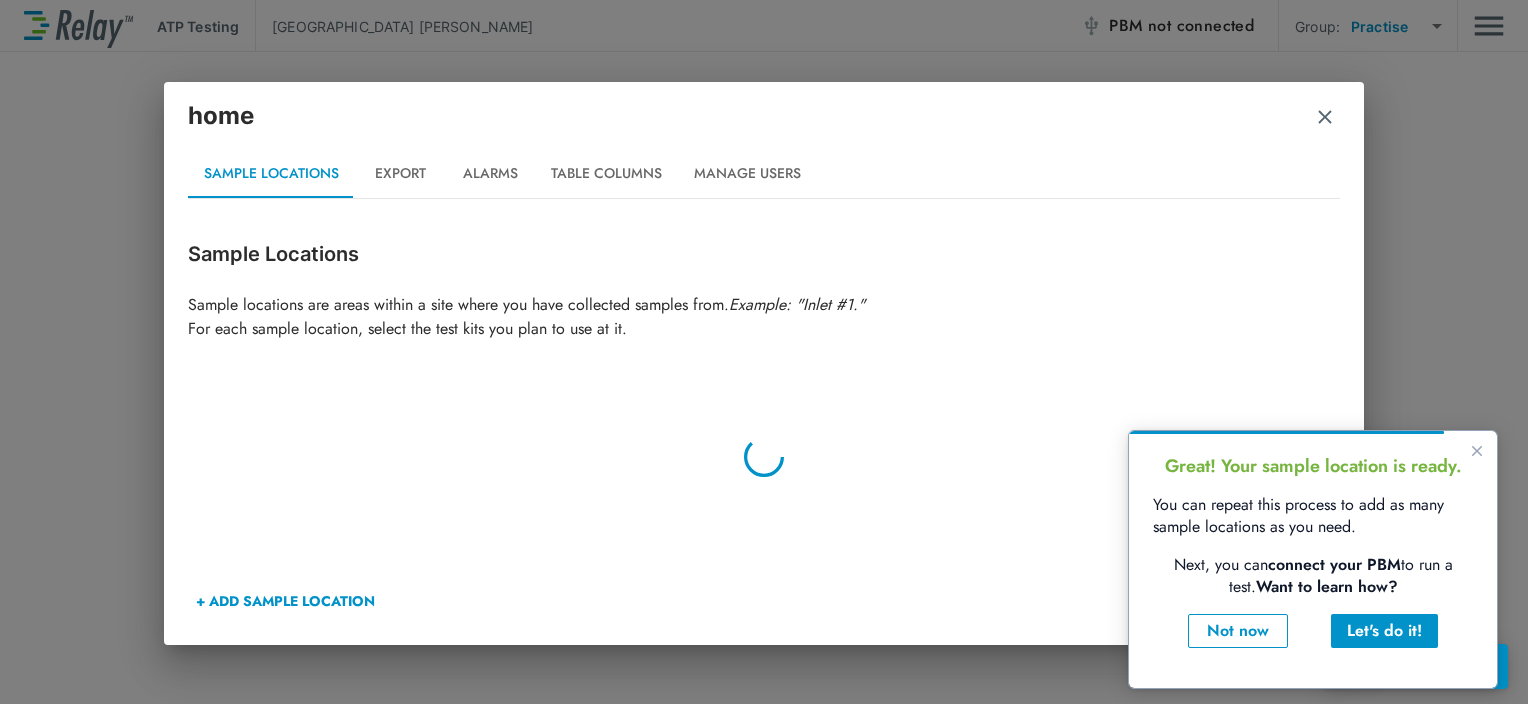 type on "******" 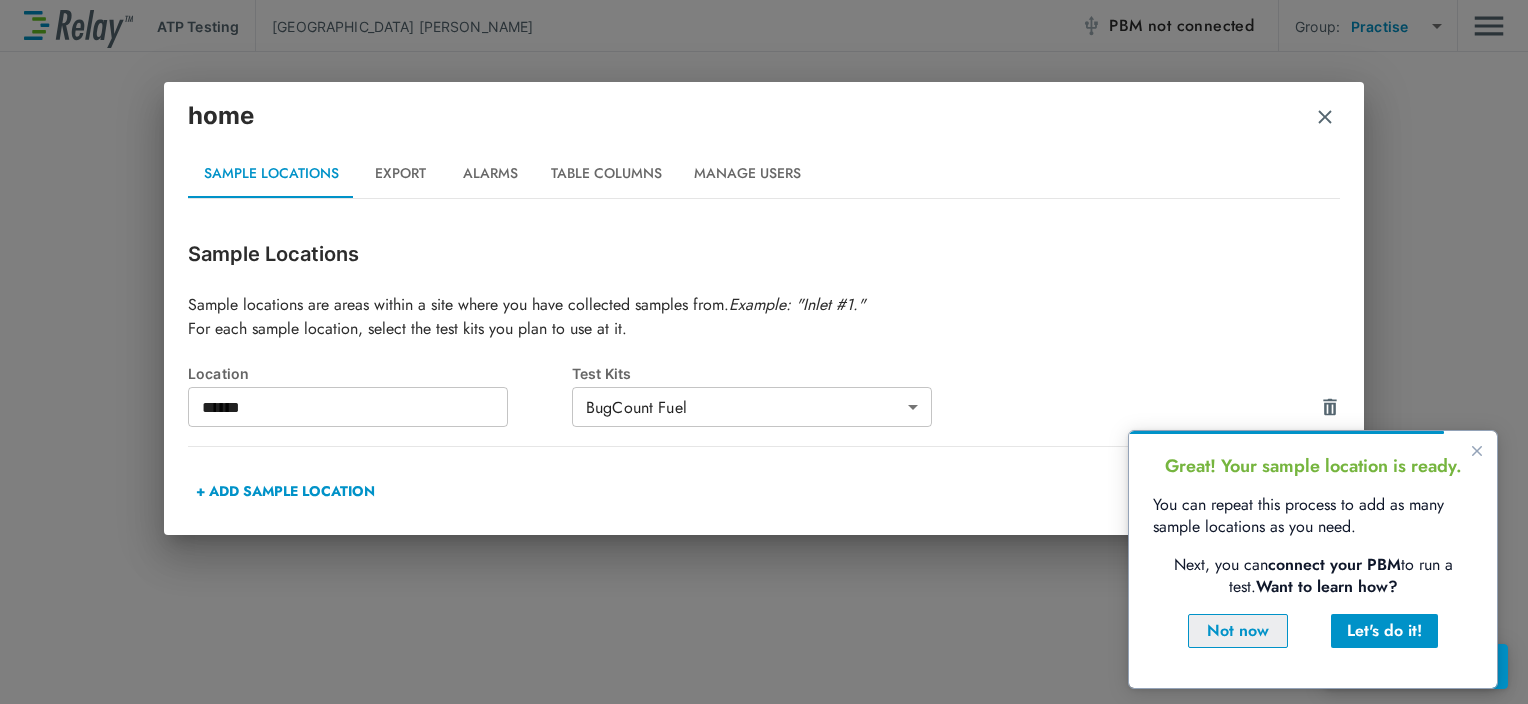 click on "Not now" at bounding box center [1238, 631] 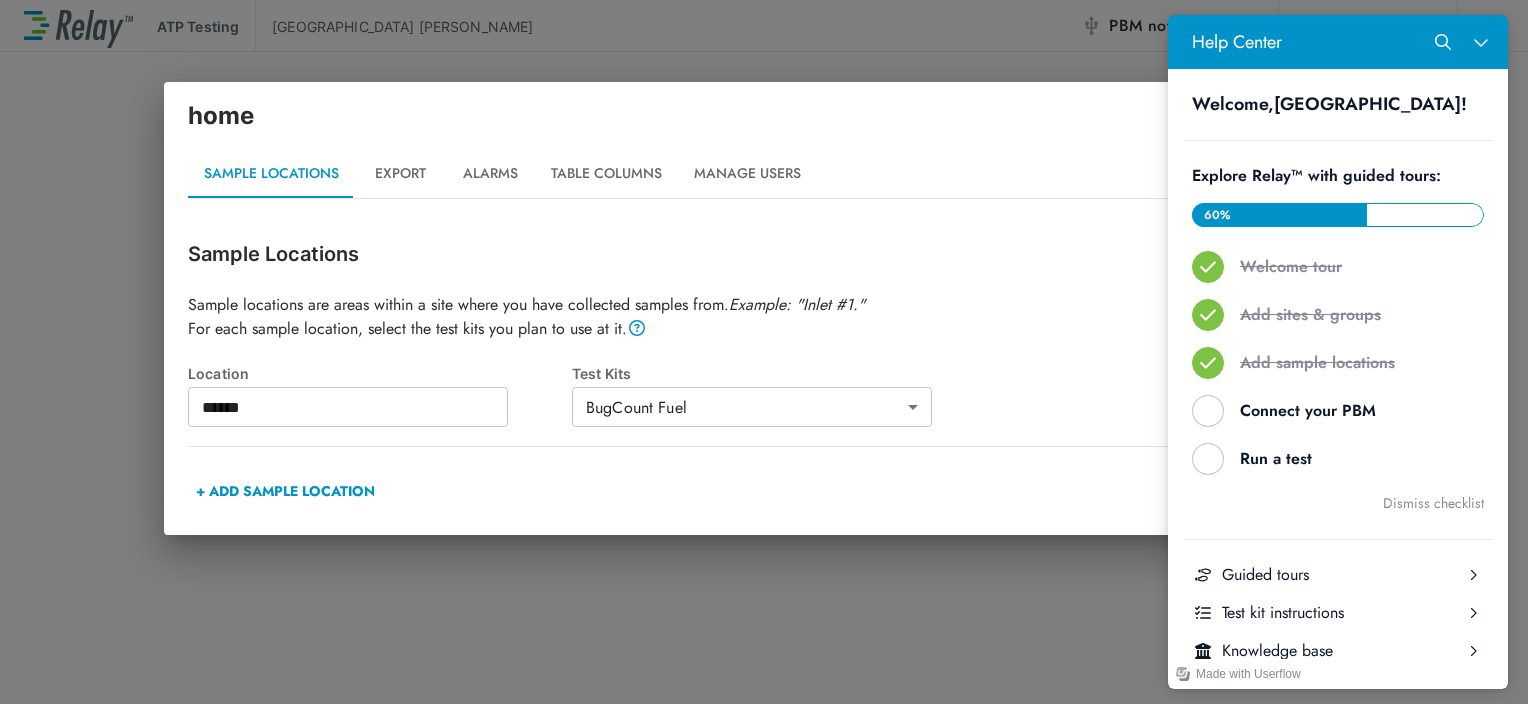 click on "home" at bounding box center (764, 124) 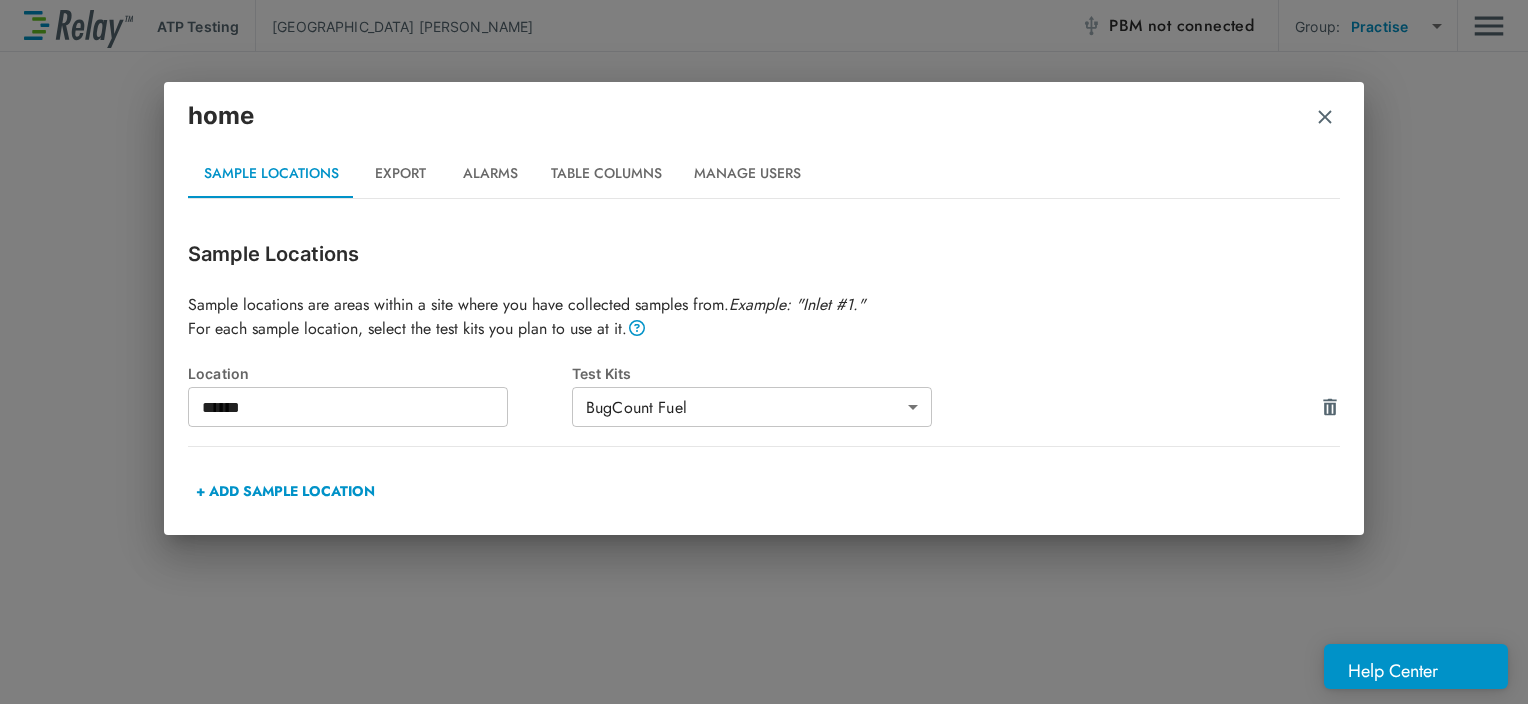 click on "2 uncompleted tasks Get Started ? Welcome,  [GEOGRAPHIC_DATA] ! Explore Relay™ with guided tours: 60 % 60 % Welcome tour Add sites & groups Add sample locations Connect your PBM Run a test Dismiss checklist Guided tours  Test kit instructions Knowledge base Ask a product question Provide feedback on this app Announcements Contact support Made with Userflow Help Center" 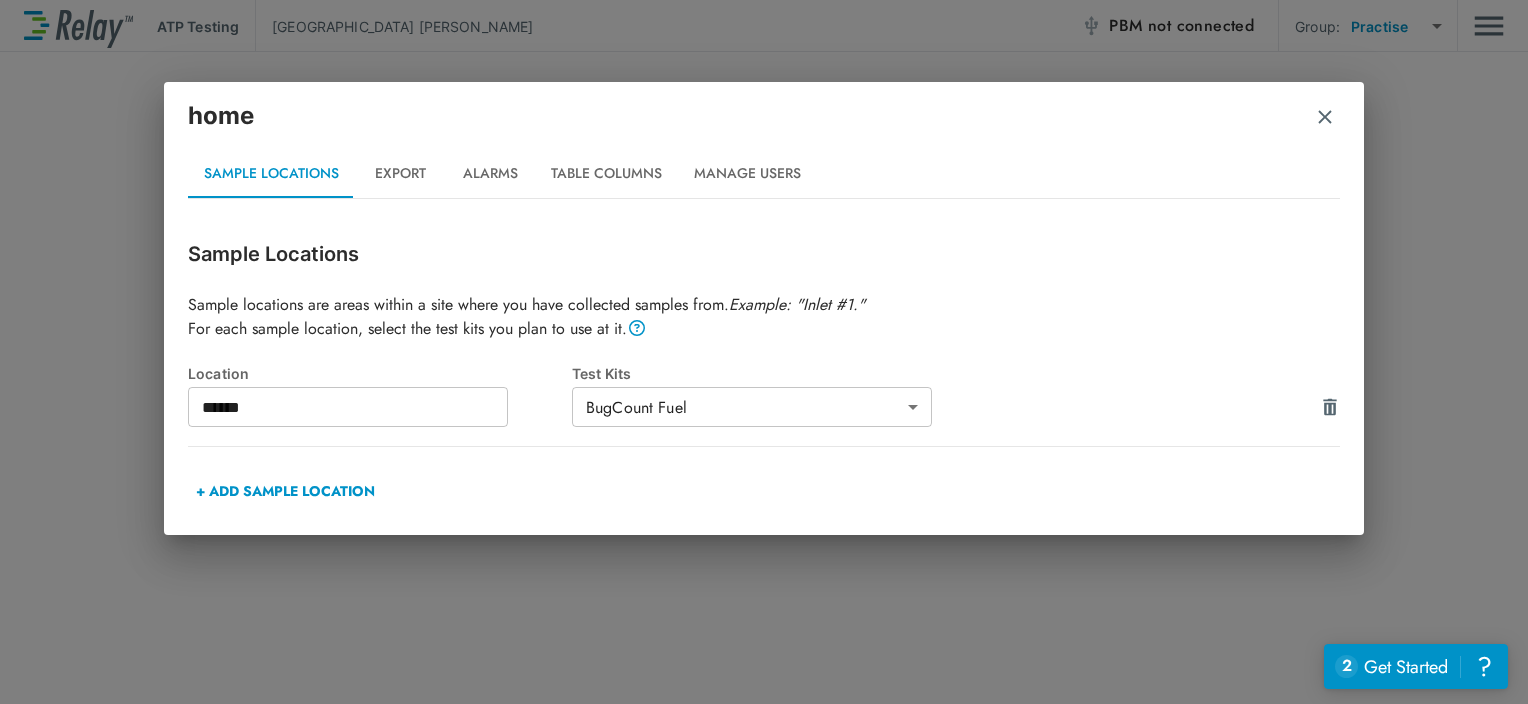 click at bounding box center [1325, 117] 